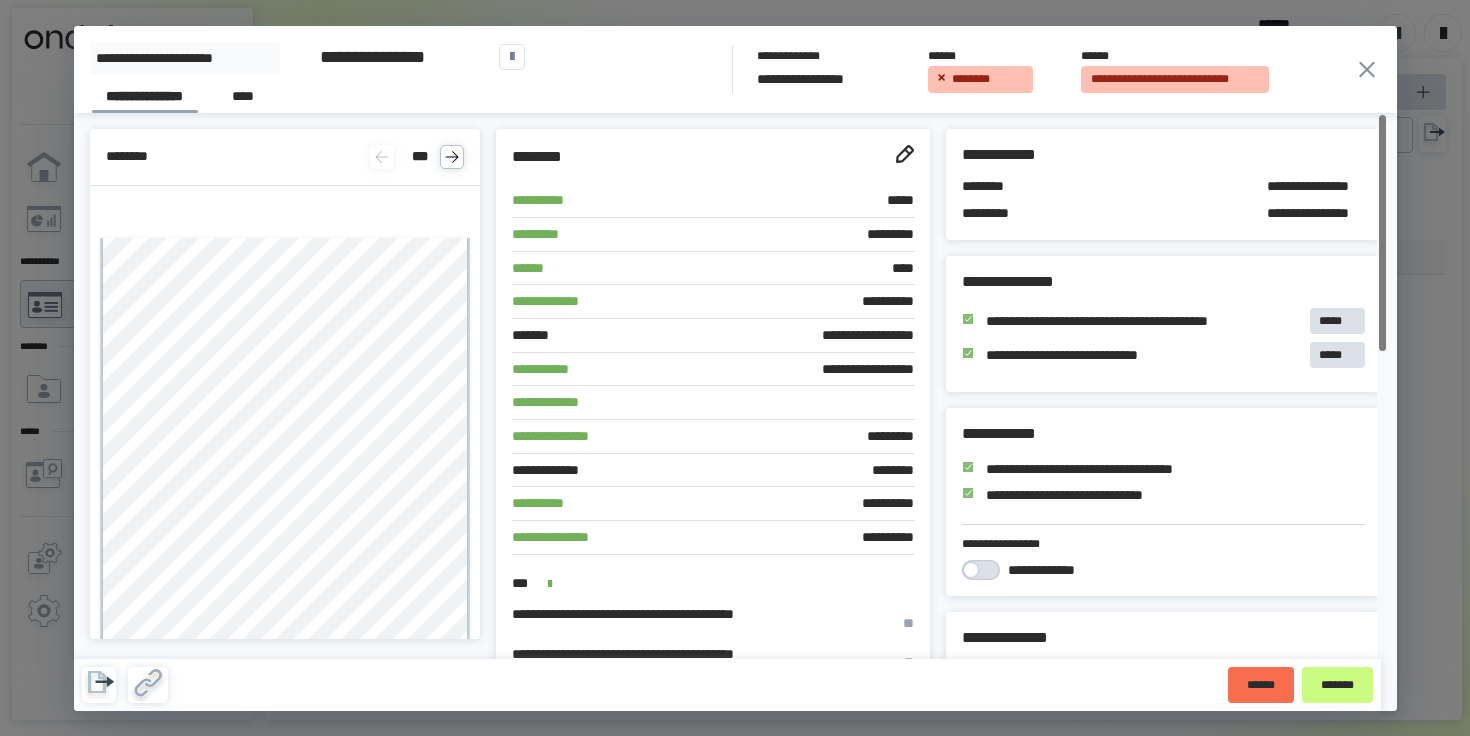 scroll, scrollTop: 0, scrollLeft: 0, axis: both 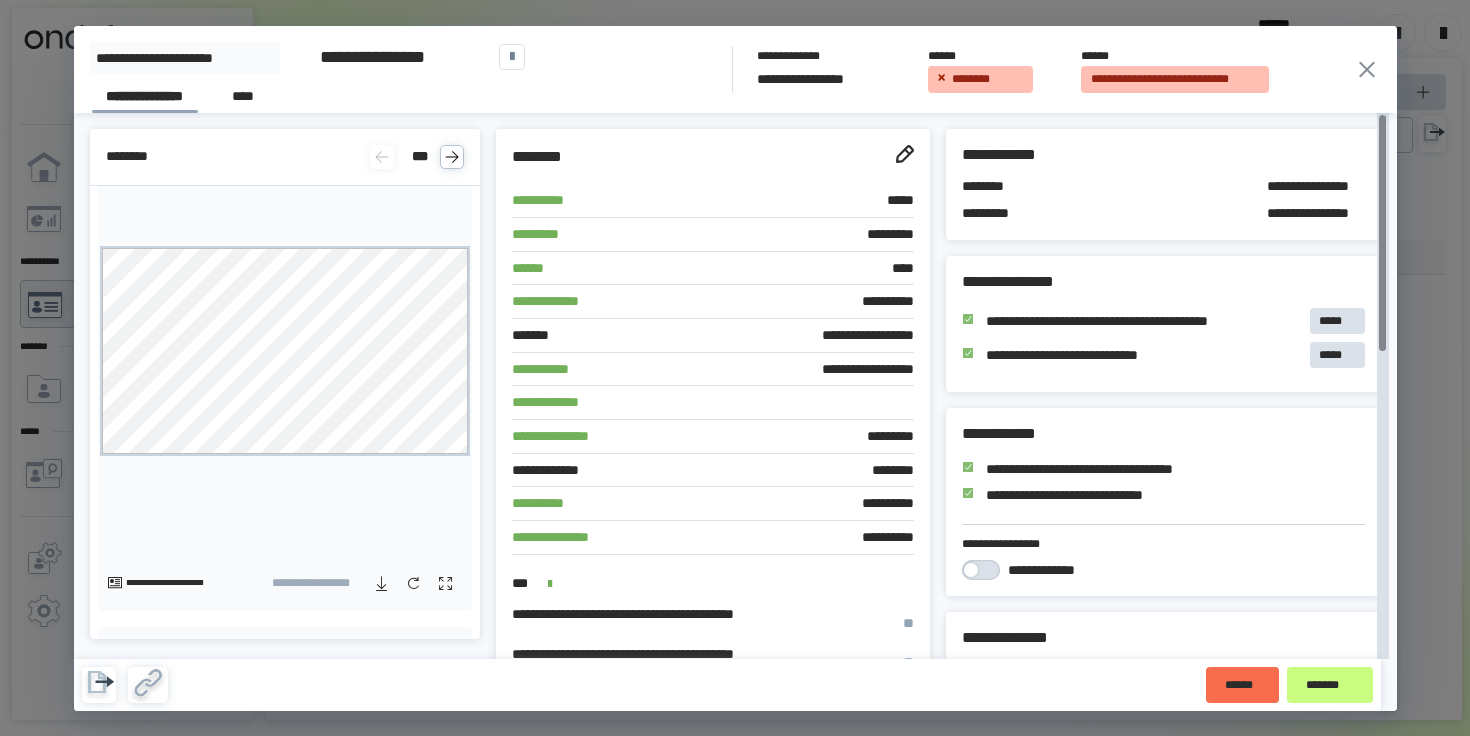 click on "**********" at bounding box center (735, 368) 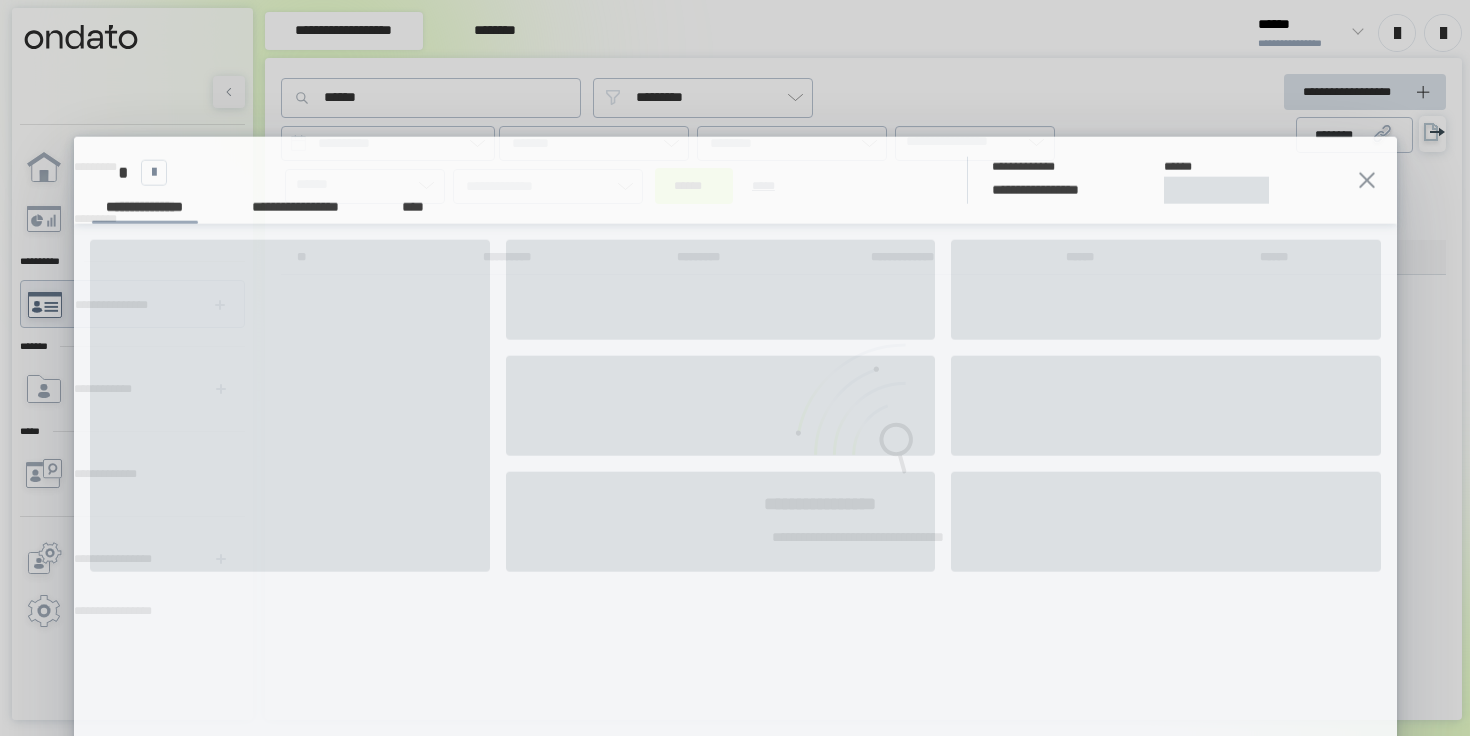 click on "**********" at bounding box center (867, 58) 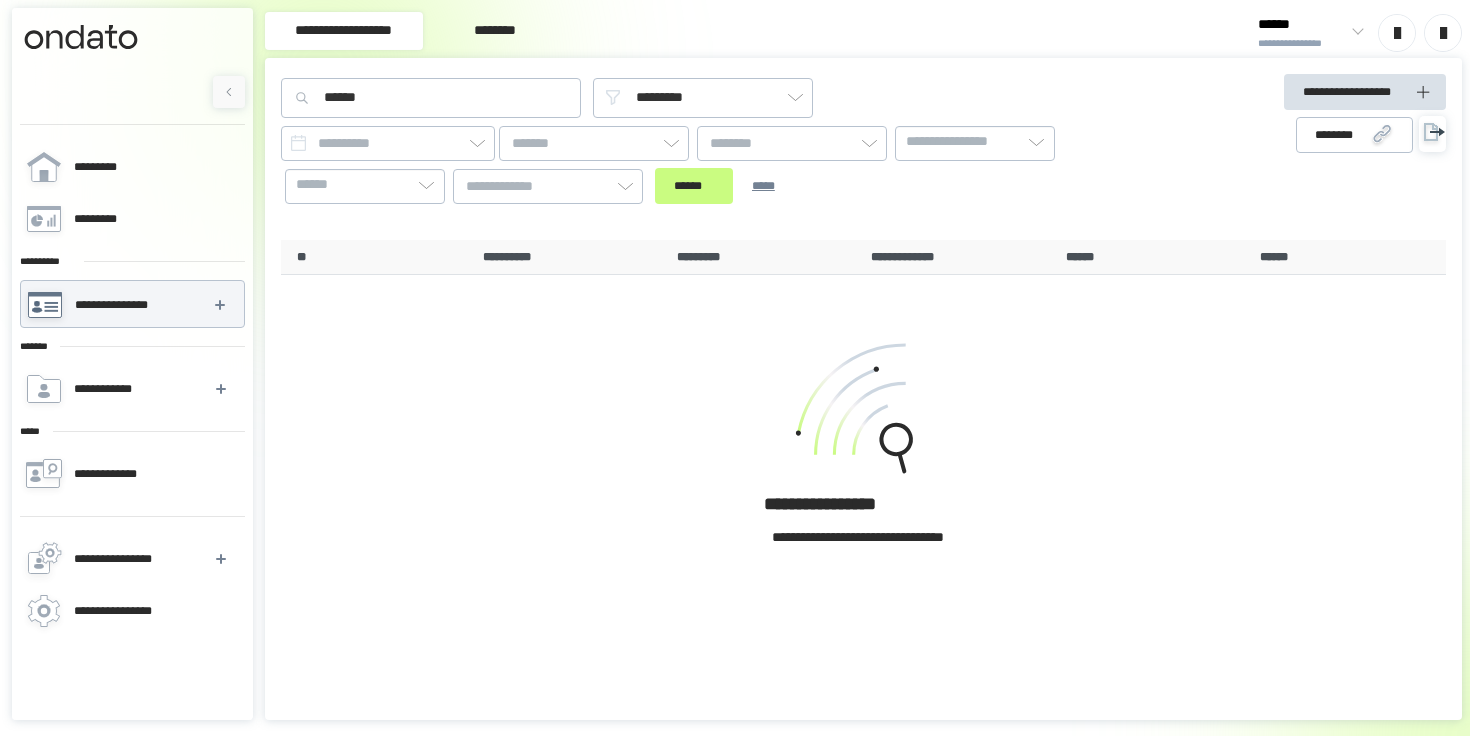 click on "******" at bounding box center [1302, 25] 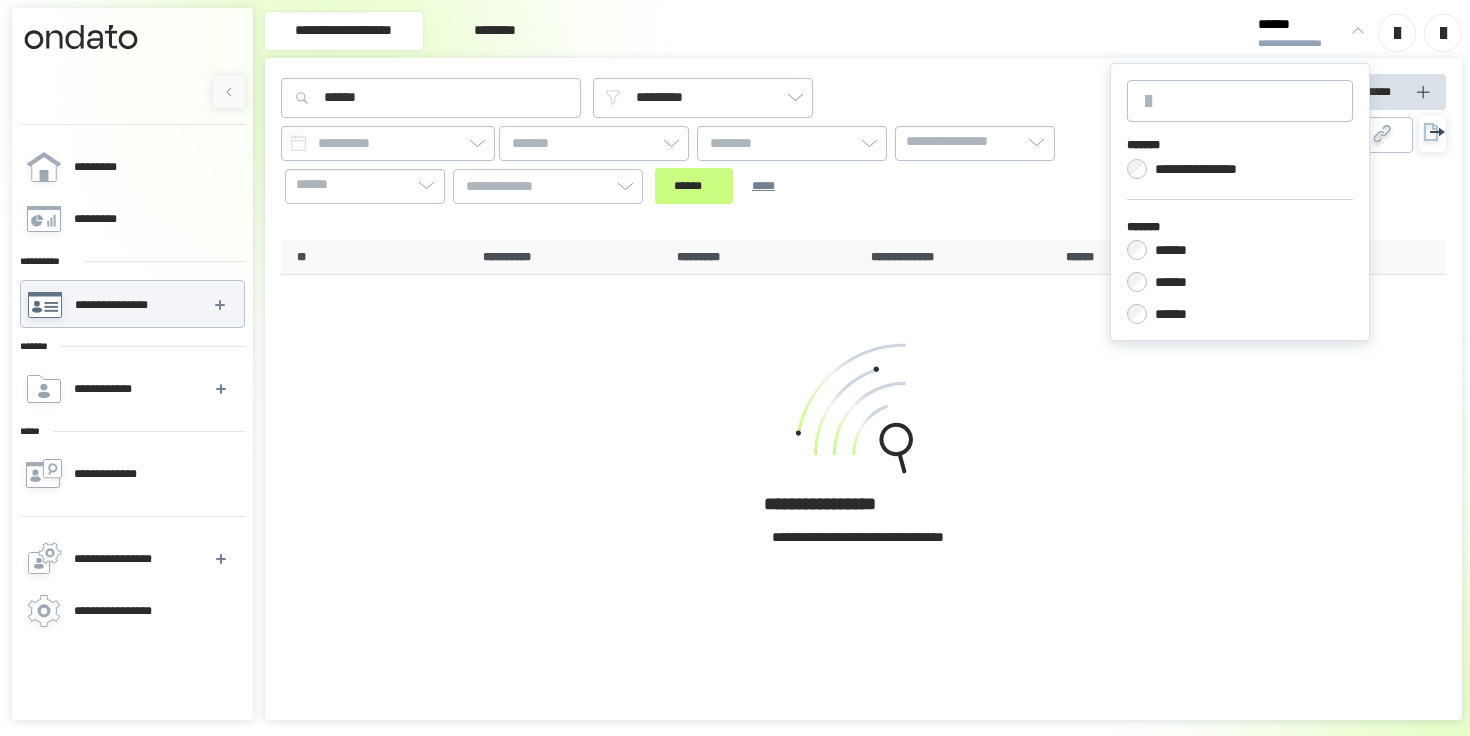 click on "******" at bounding box center [1173, 282] 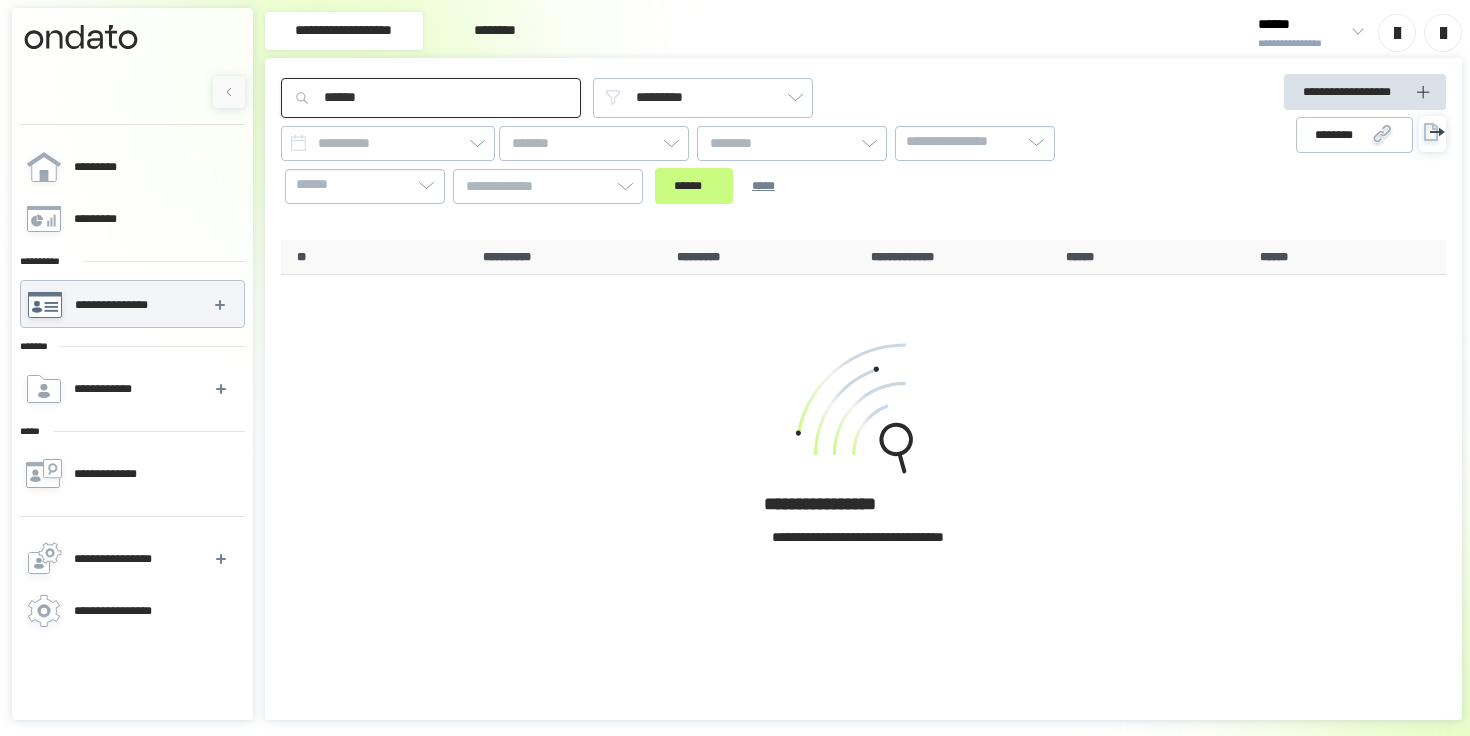 click on "*****" at bounding box center (431, 98) 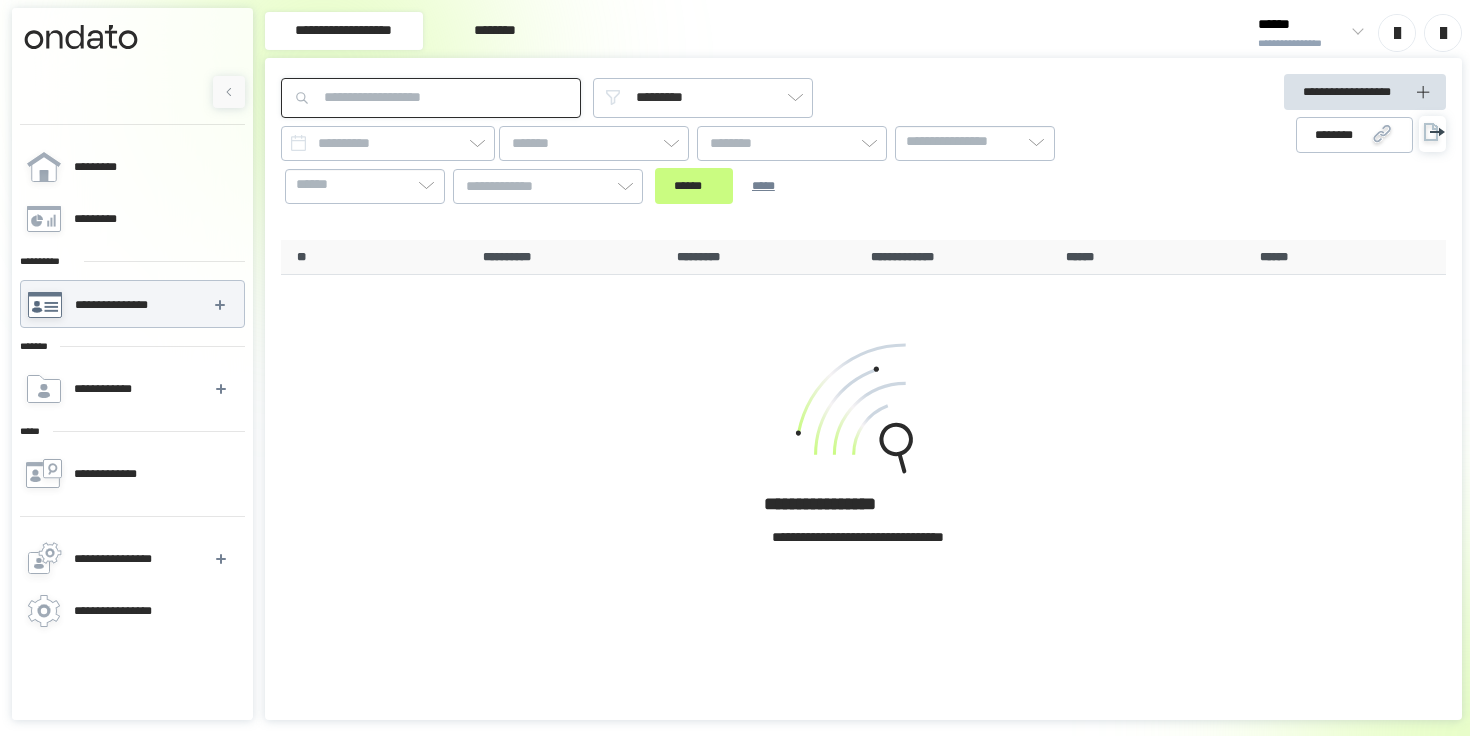 type 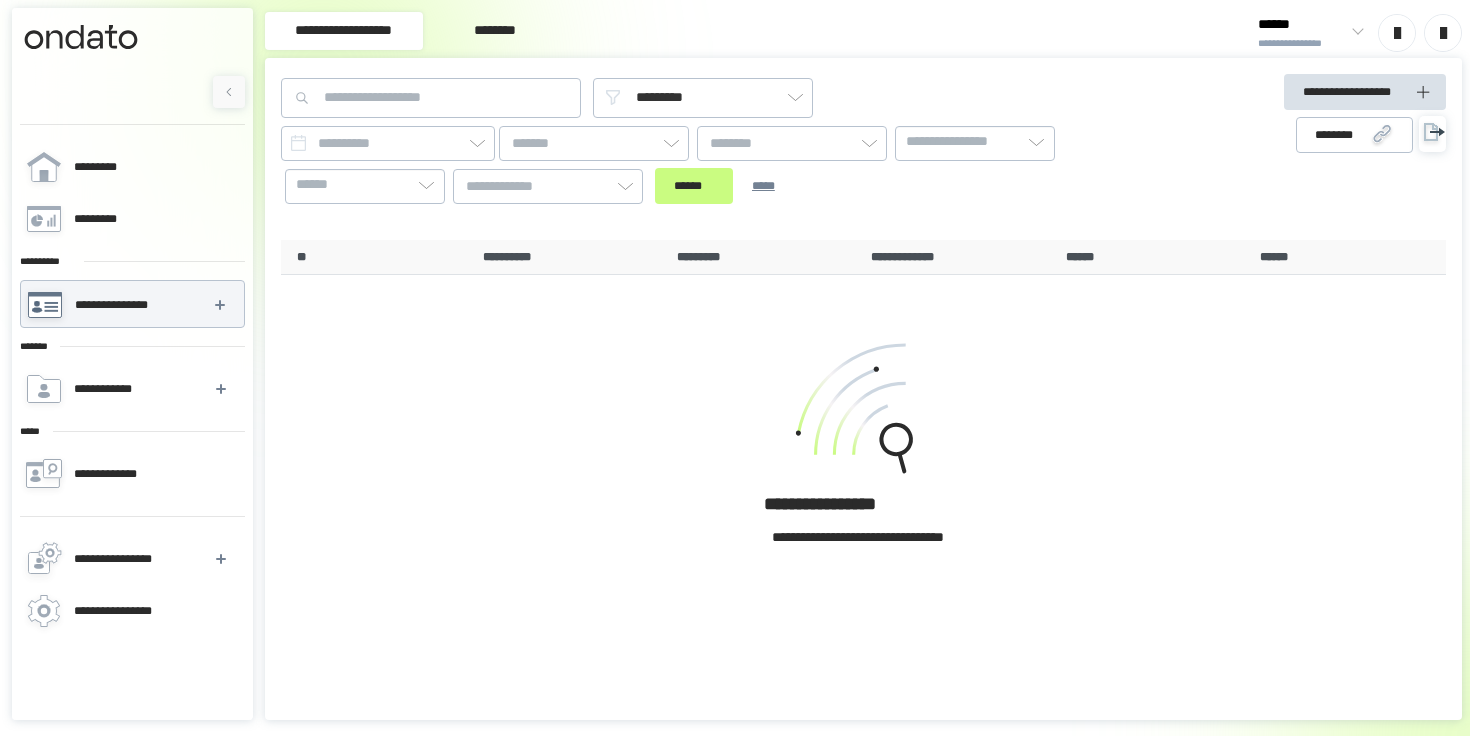 click on "**********" at bounding box center [132, 305] 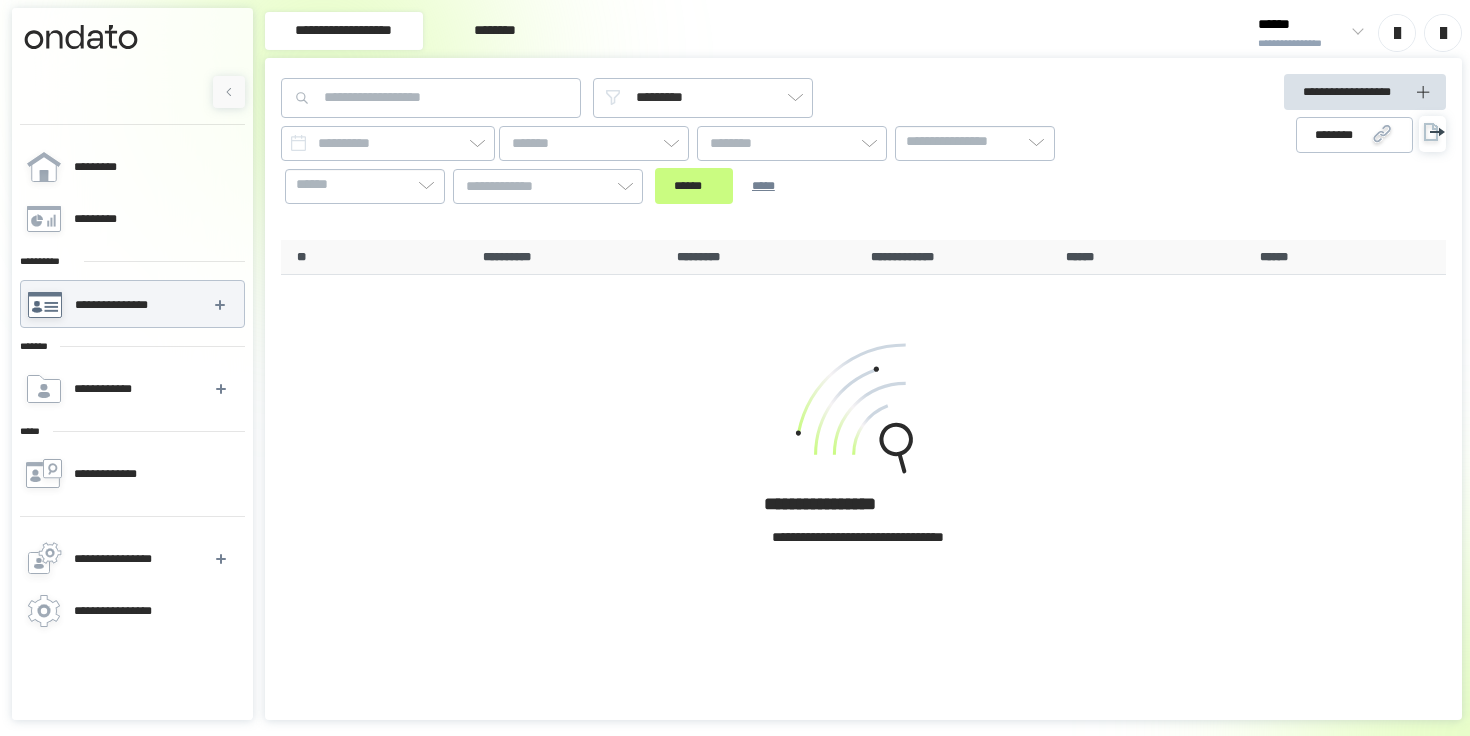 click on "**********" at bounding box center (115, 305) 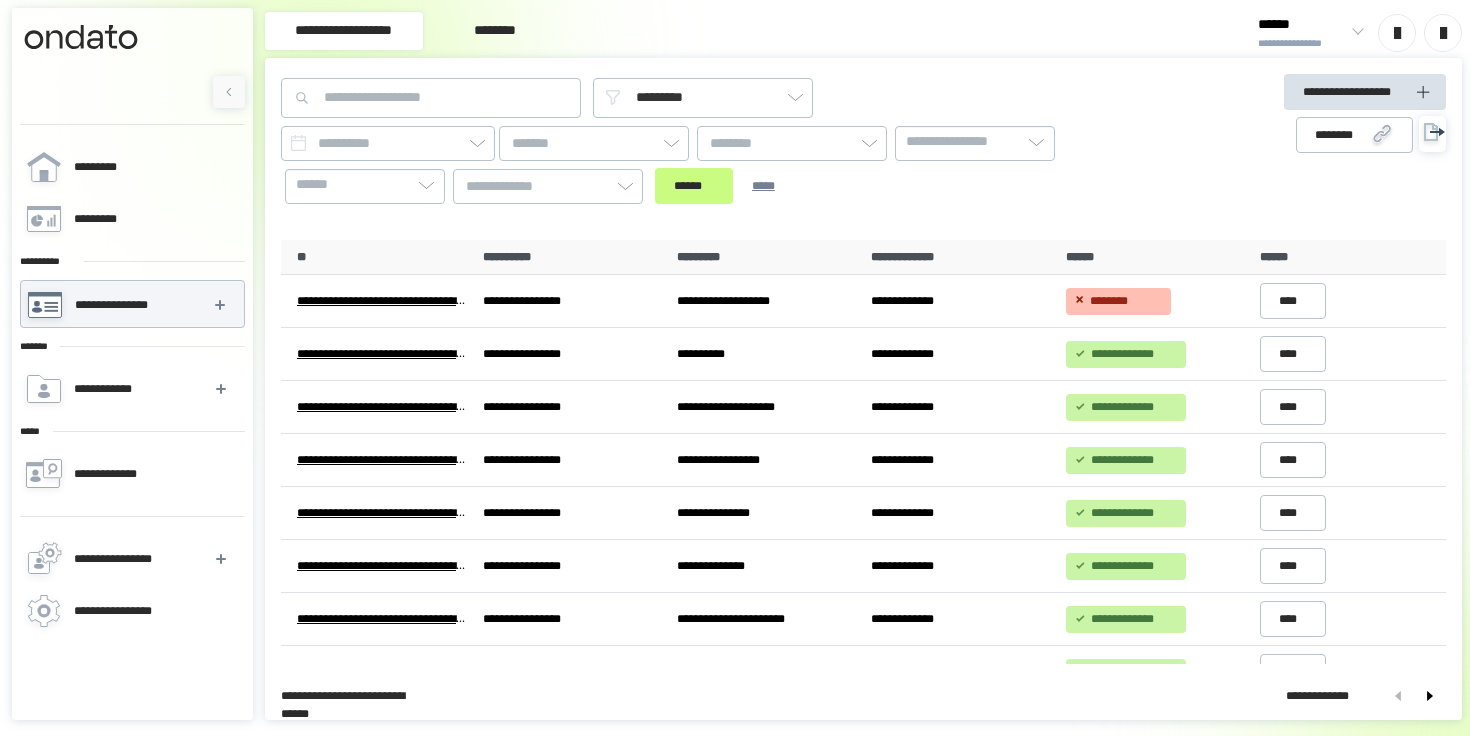 scroll, scrollTop: 0, scrollLeft: 0, axis: both 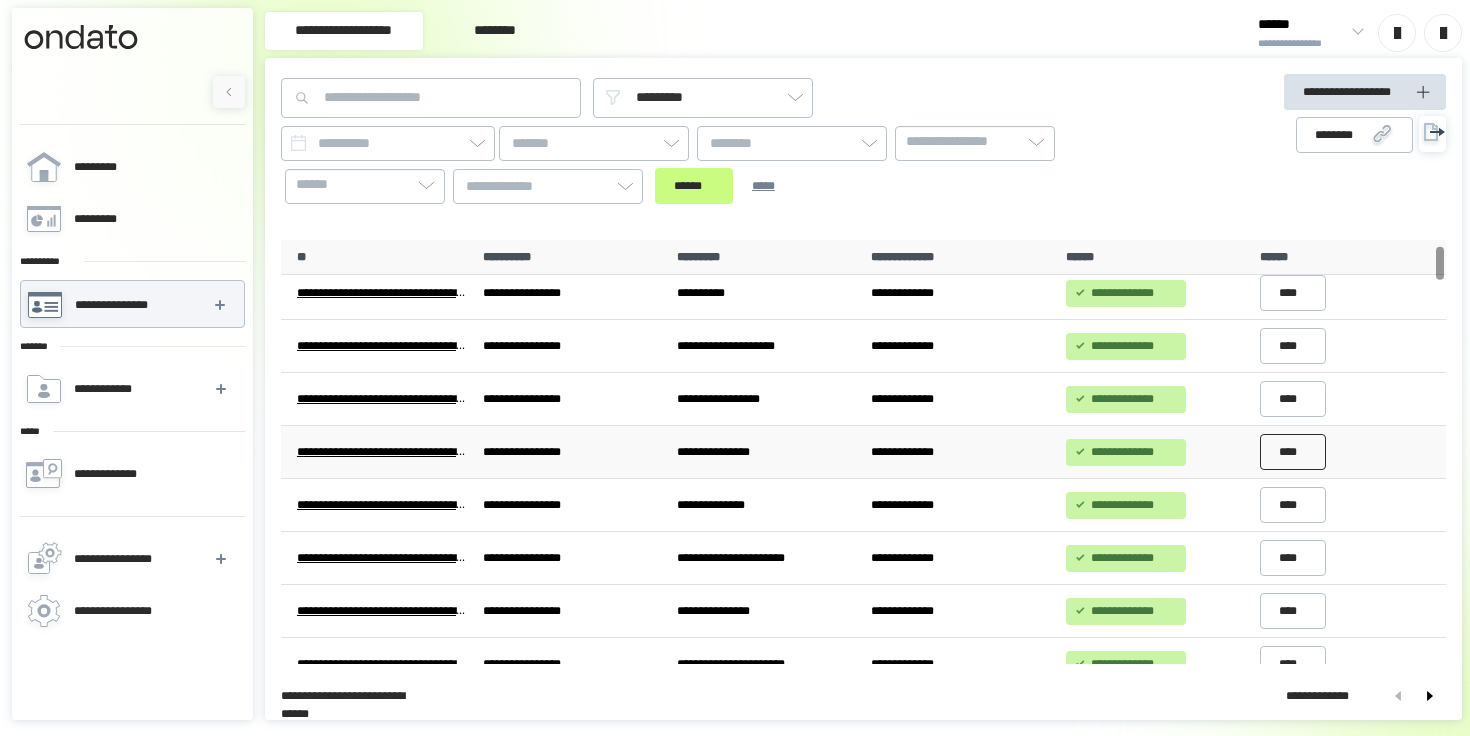 click on "****" at bounding box center [1293, 452] 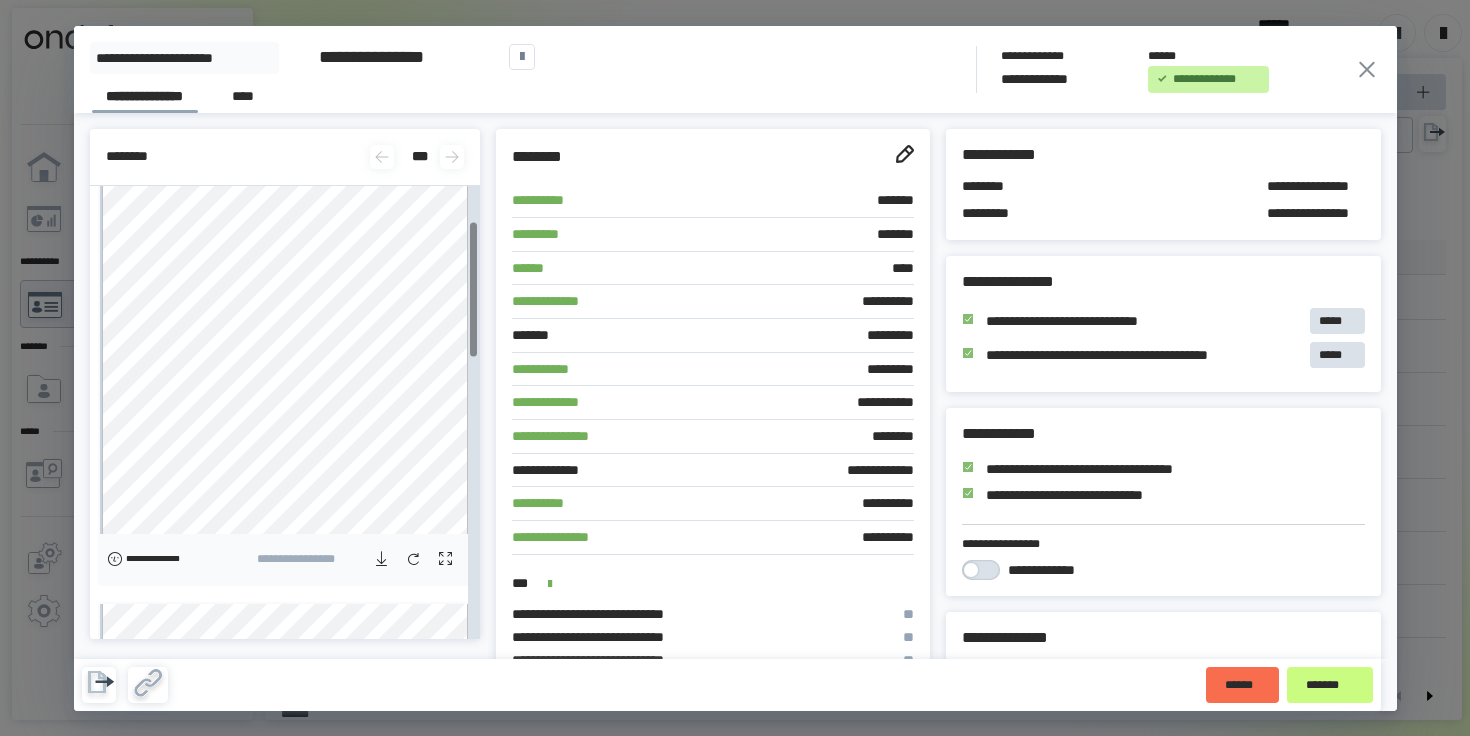 scroll, scrollTop: 119, scrollLeft: 0, axis: vertical 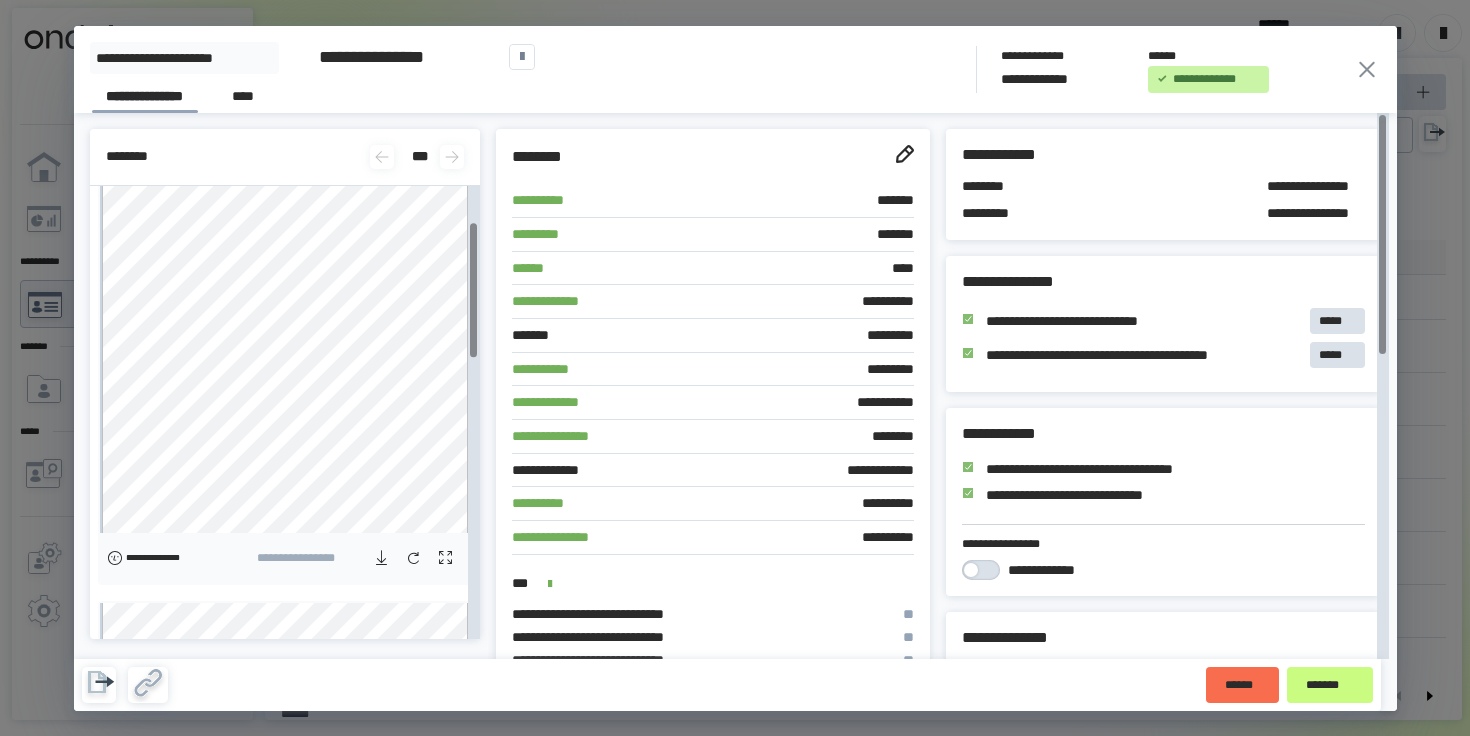 click 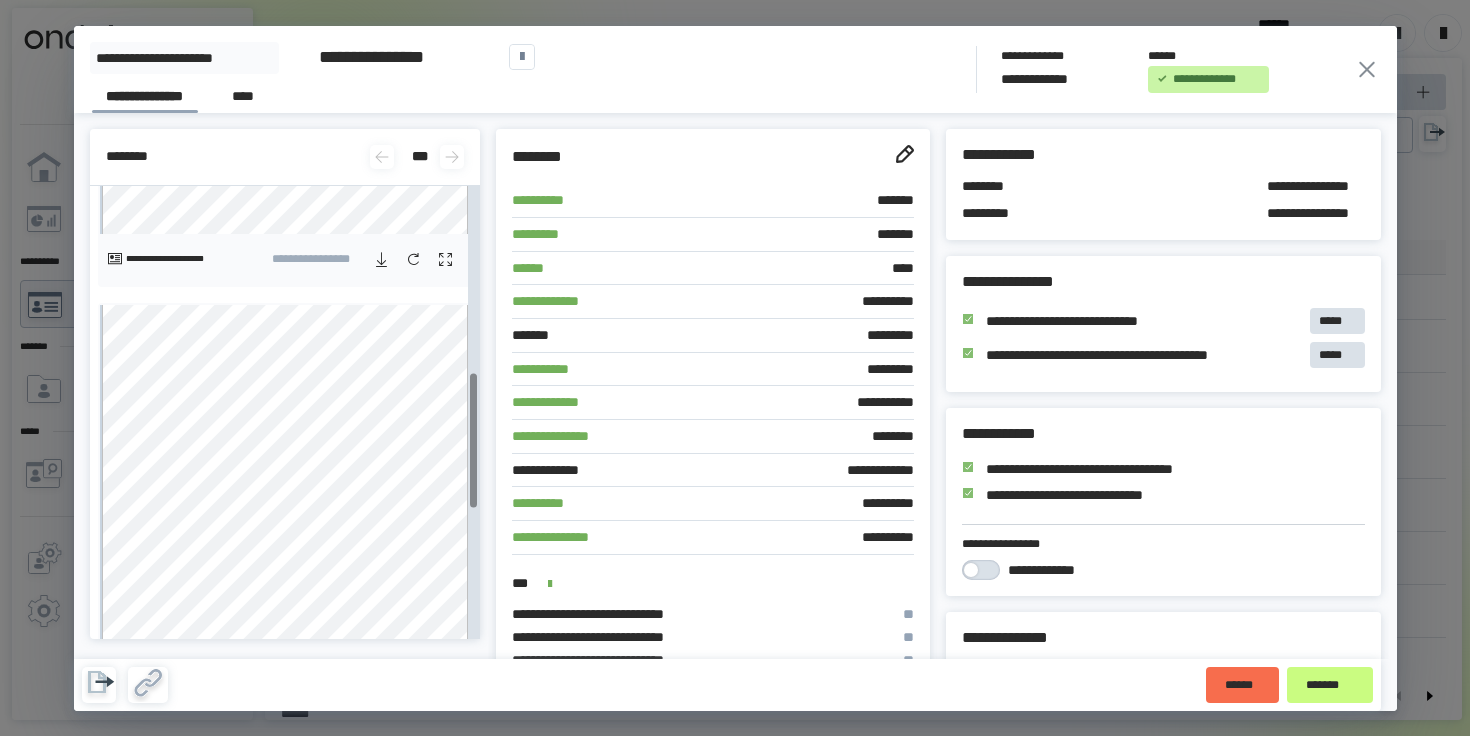 scroll, scrollTop: 1067, scrollLeft: 0, axis: vertical 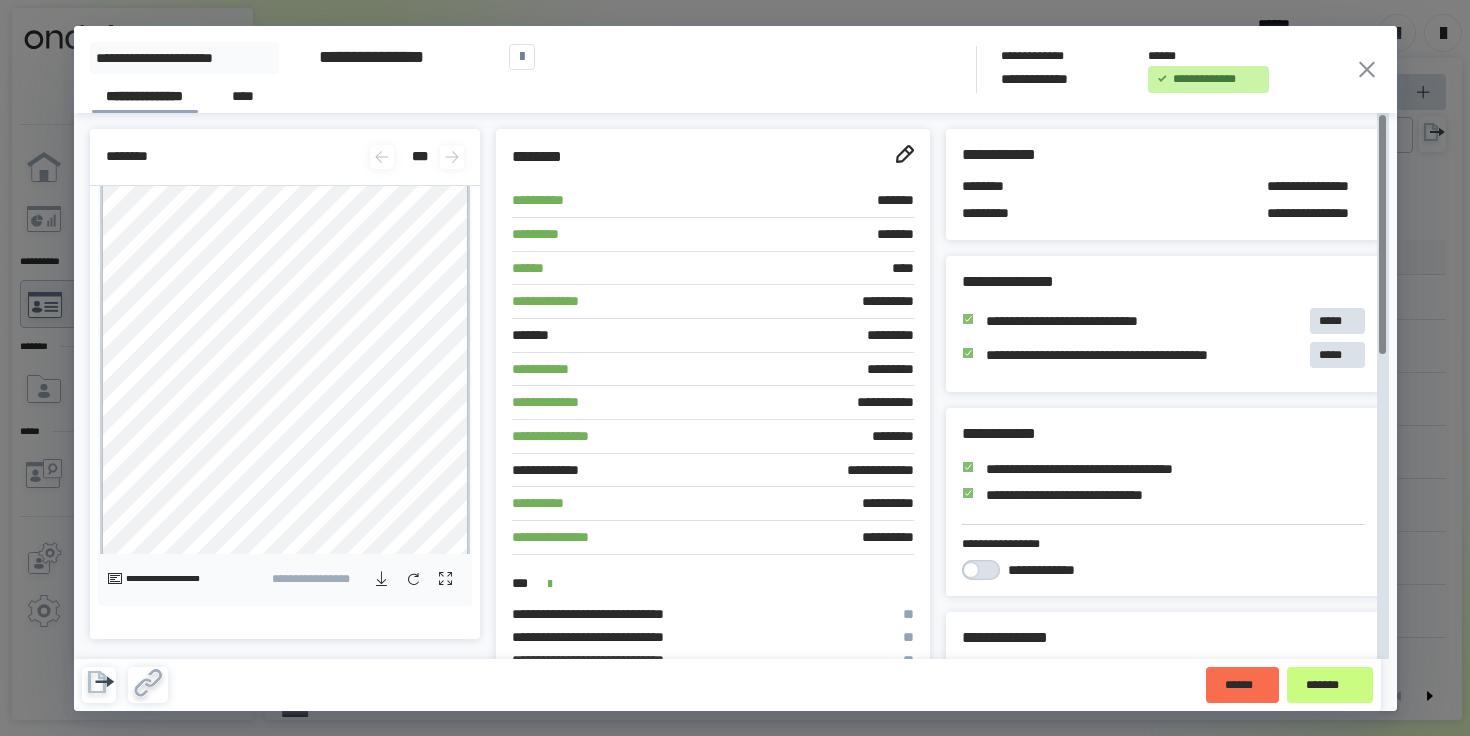 click 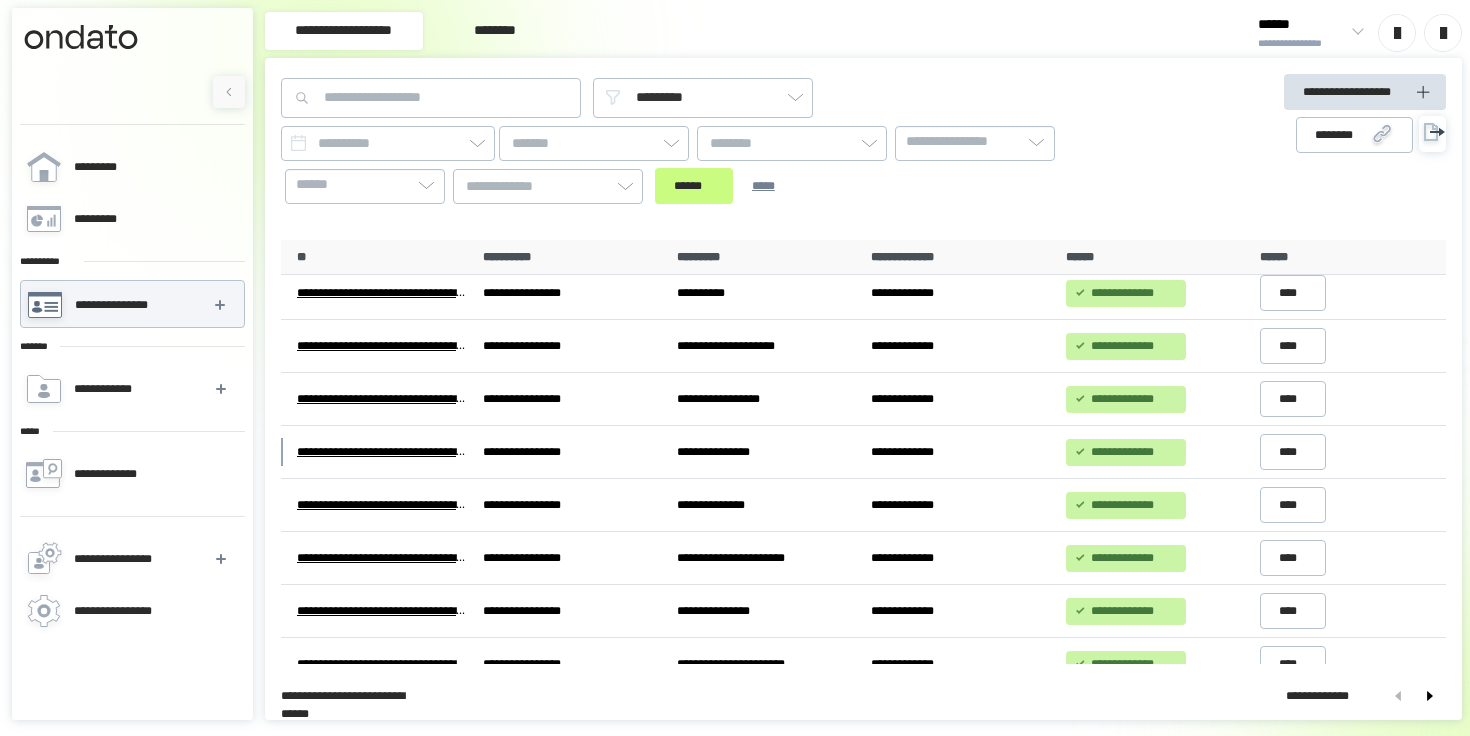 scroll, scrollTop: 1704, scrollLeft: 0, axis: vertical 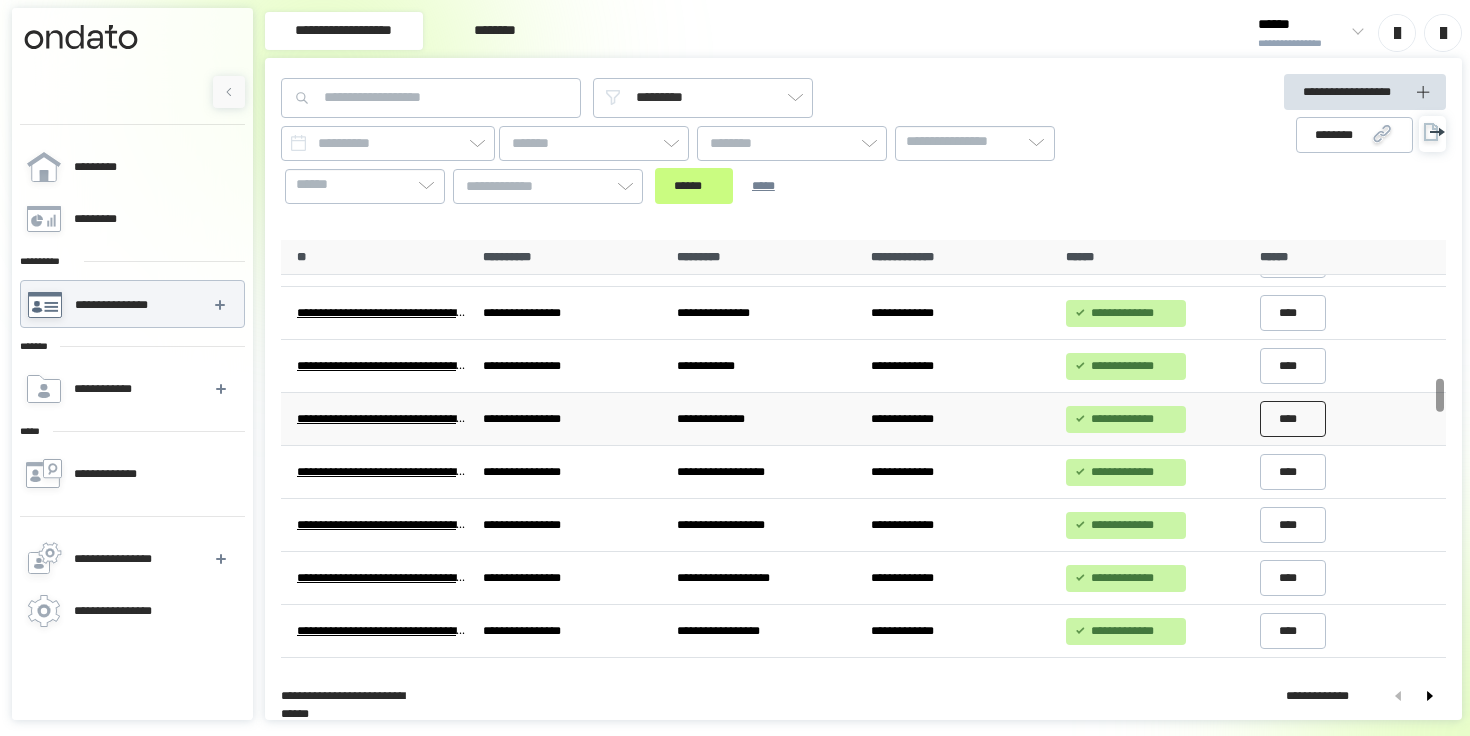 click on "****" at bounding box center (1293, 419) 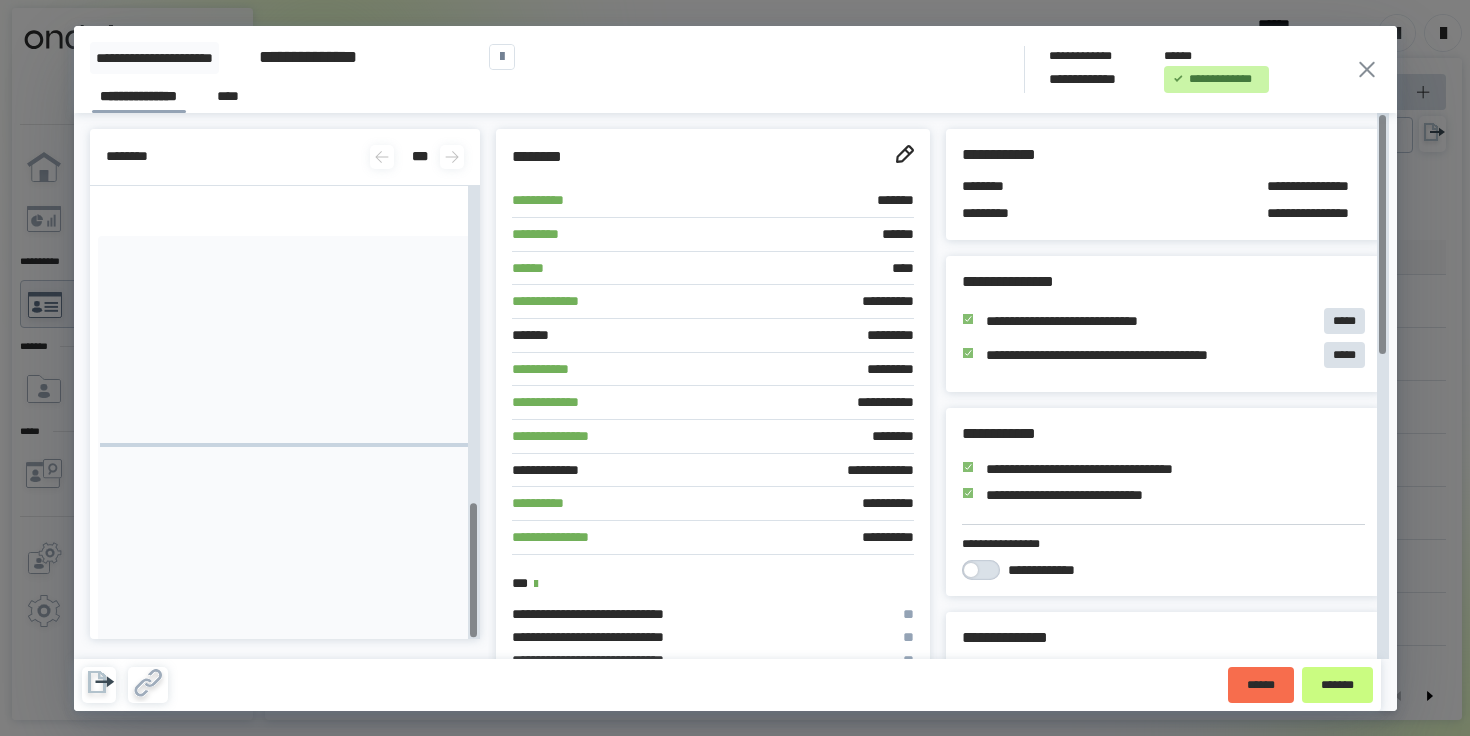 scroll, scrollTop: 0, scrollLeft: 0, axis: both 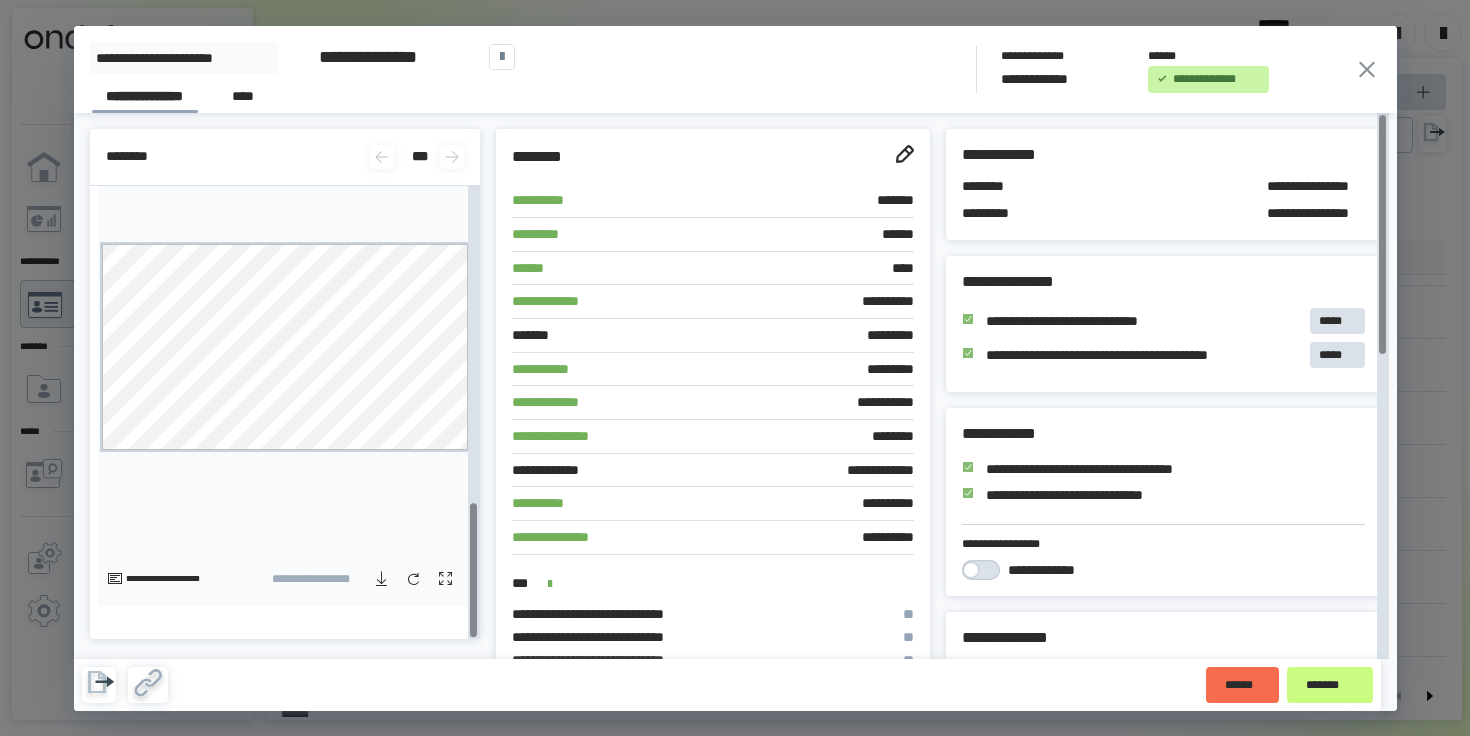 click 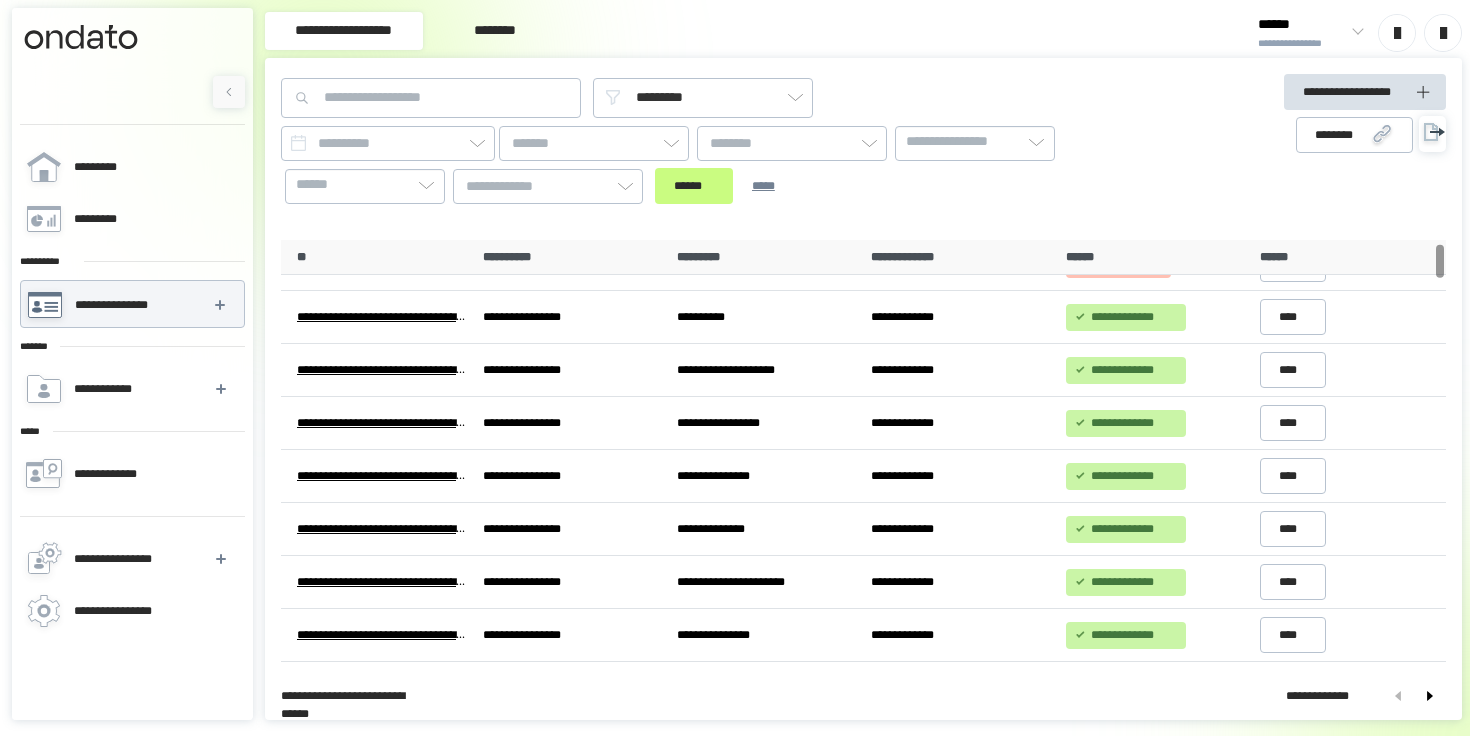 scroll, scrollTop: 35, scrollLeft: 0, axis: vertical 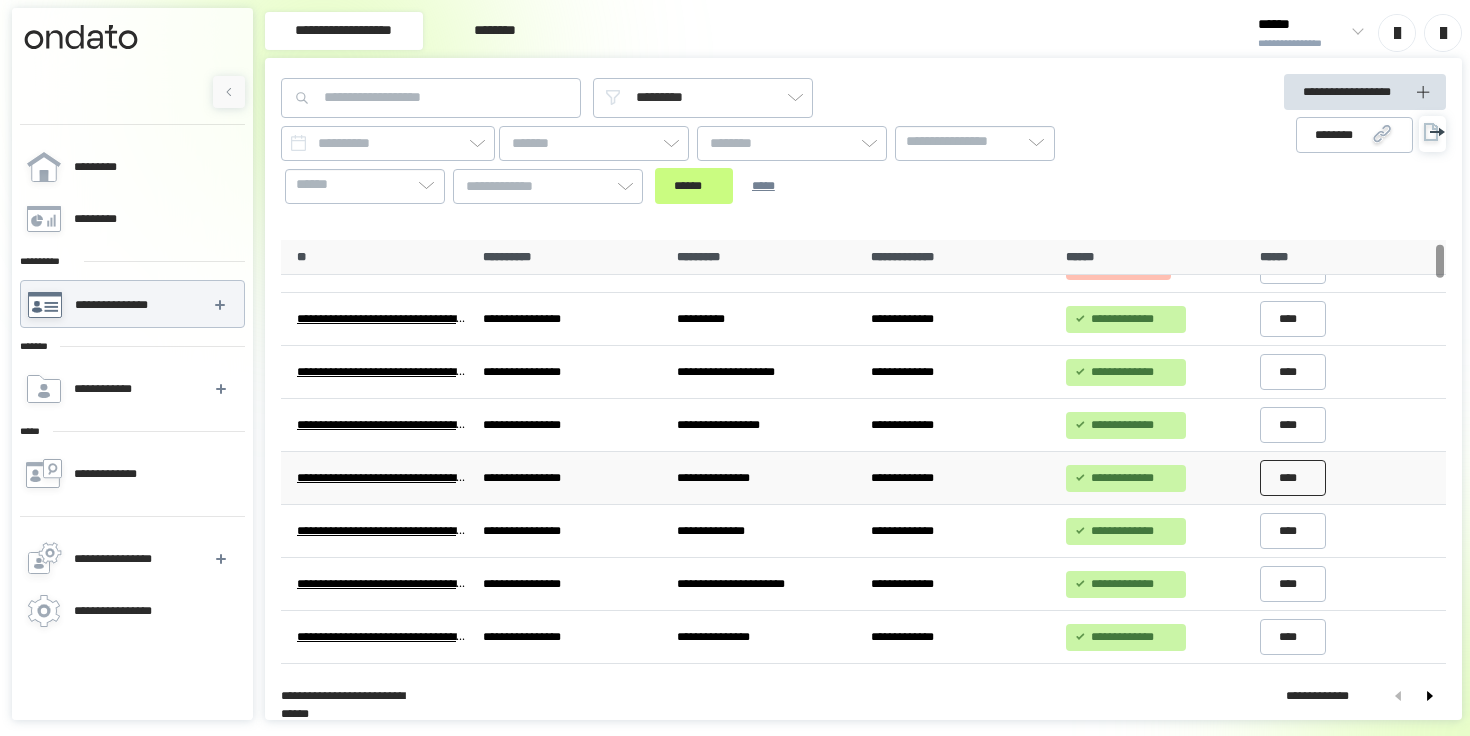 click on "****" at bounding box center [1293, 478] 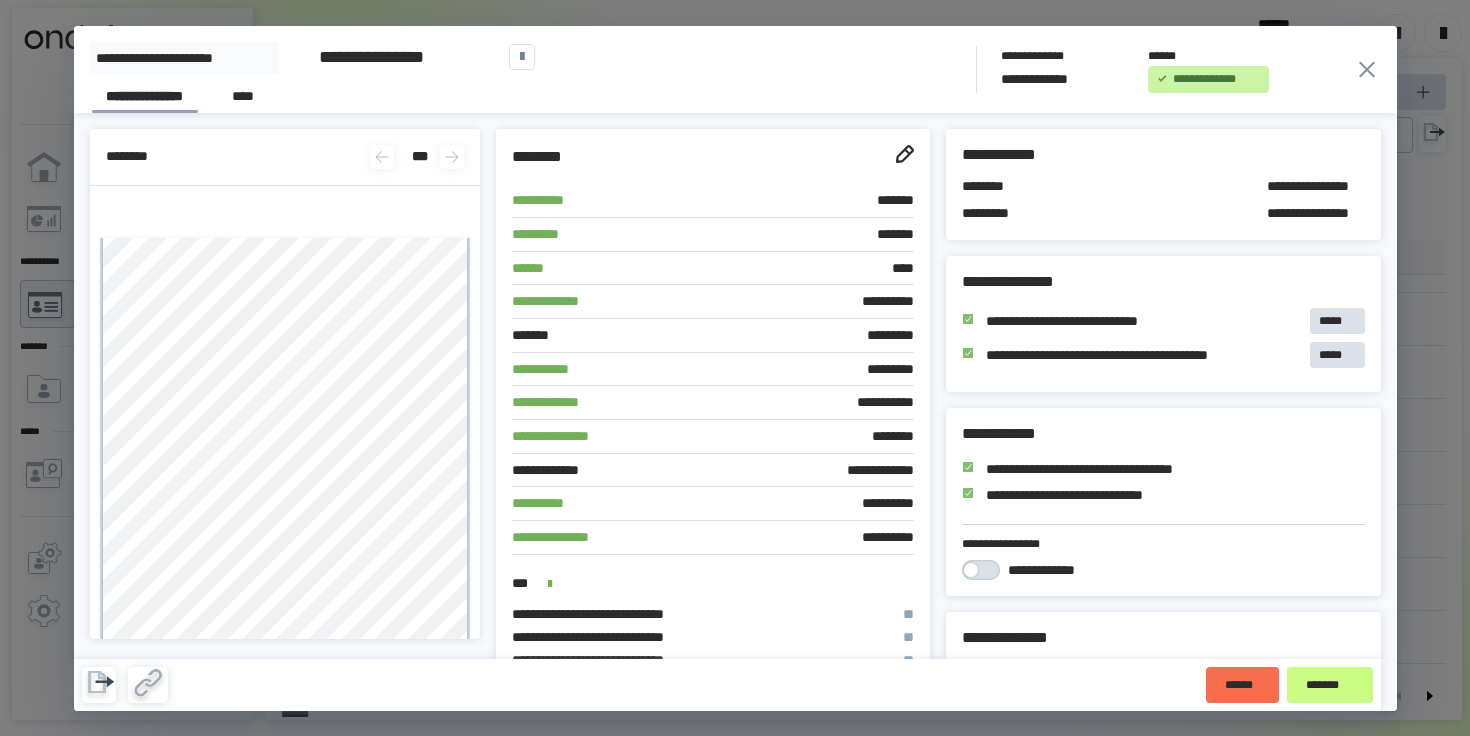 click 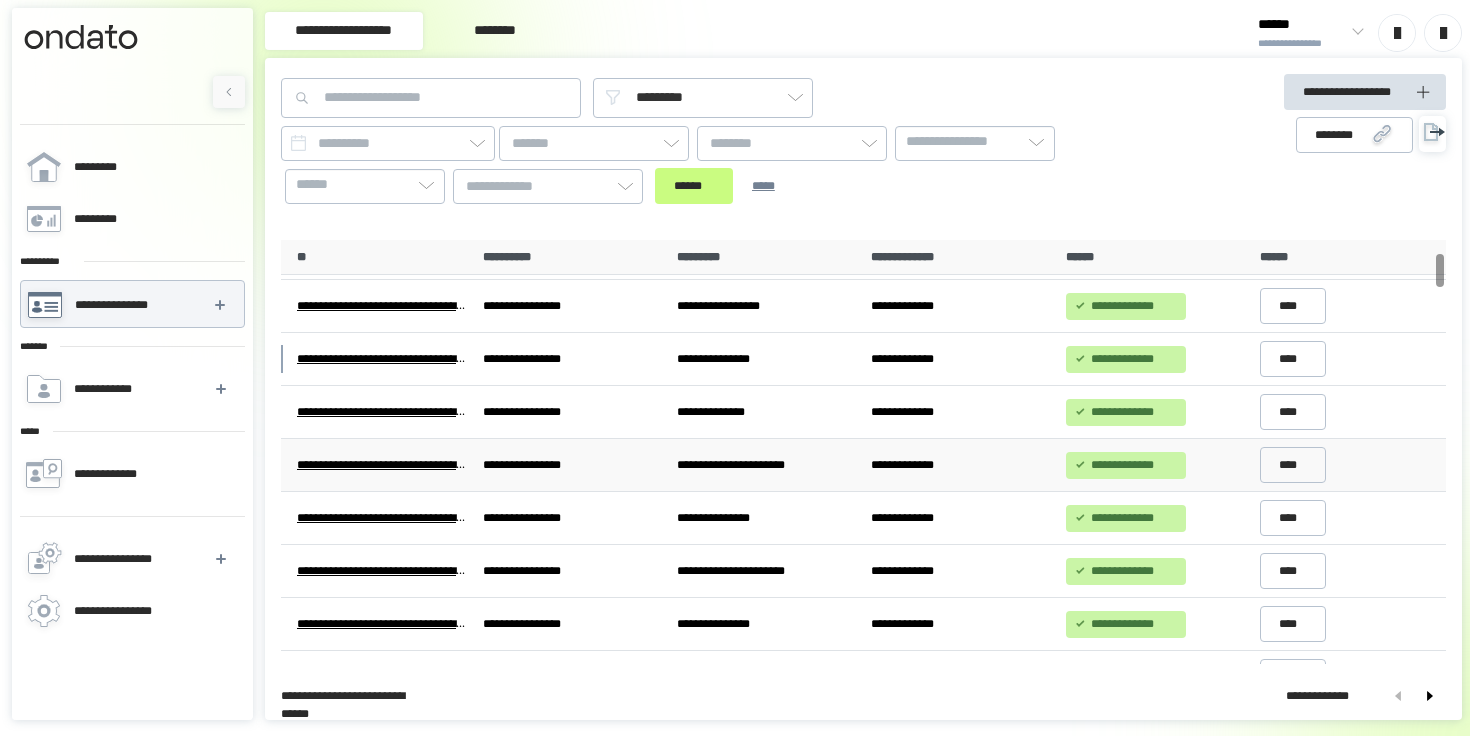 scroll, scrollTop: 128, scrollLeft: 0, axis: vertical 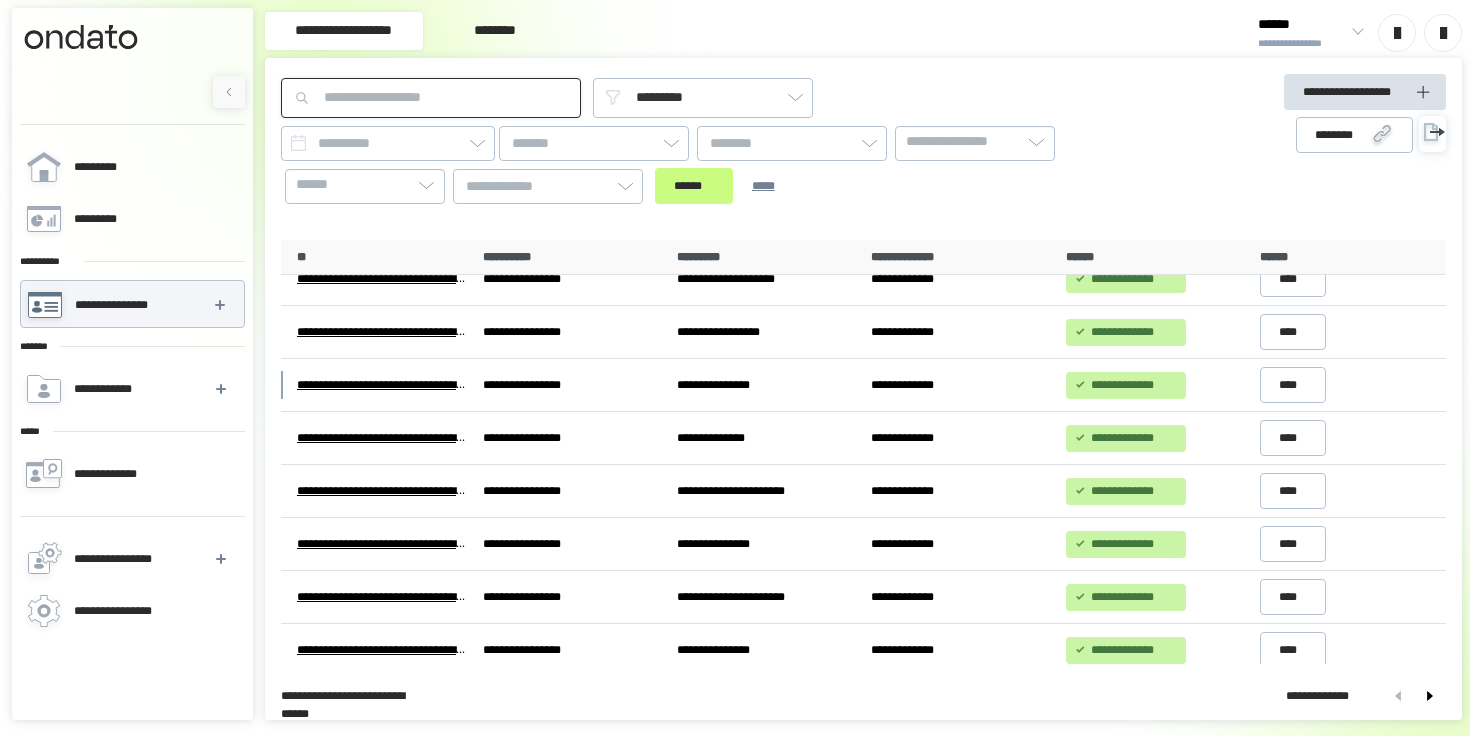 click at bounding box center (431, 98) 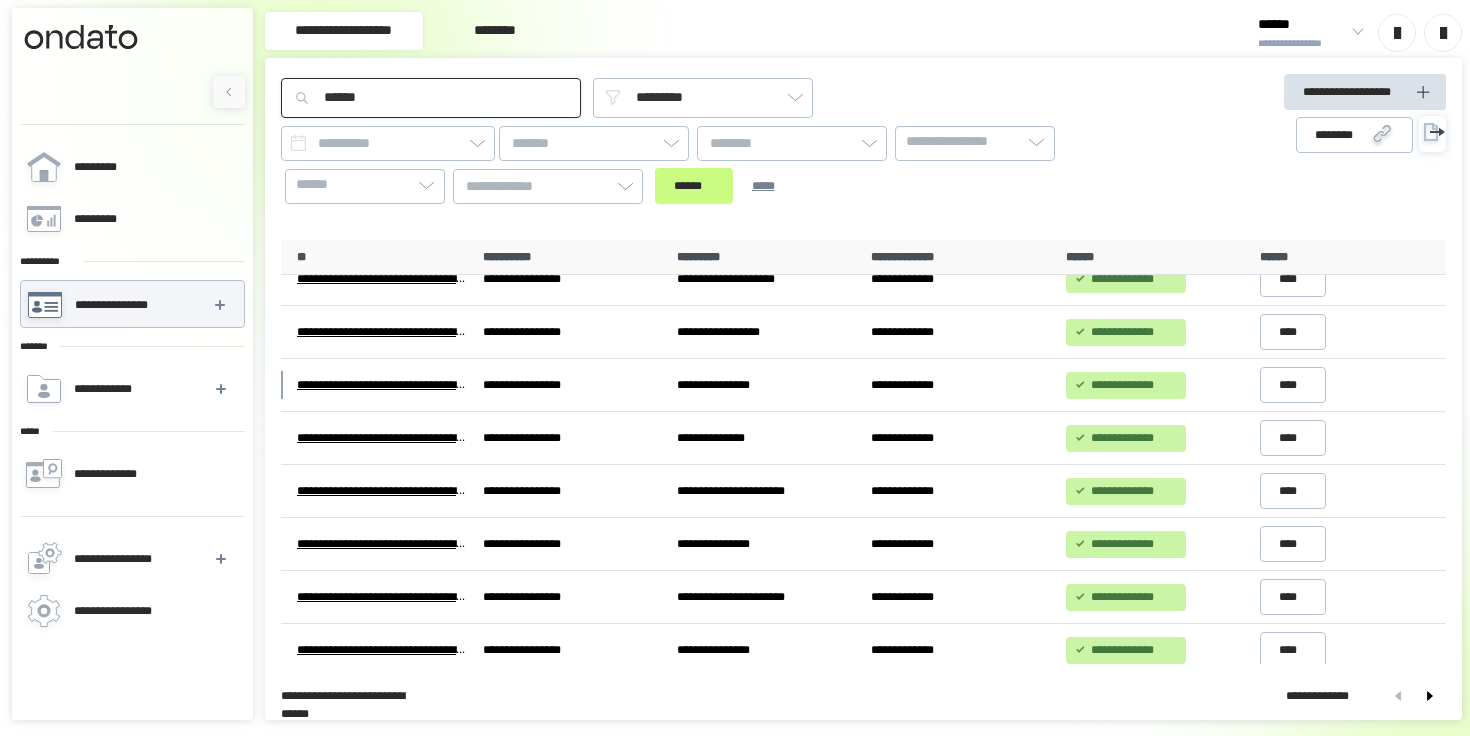 type on "******" 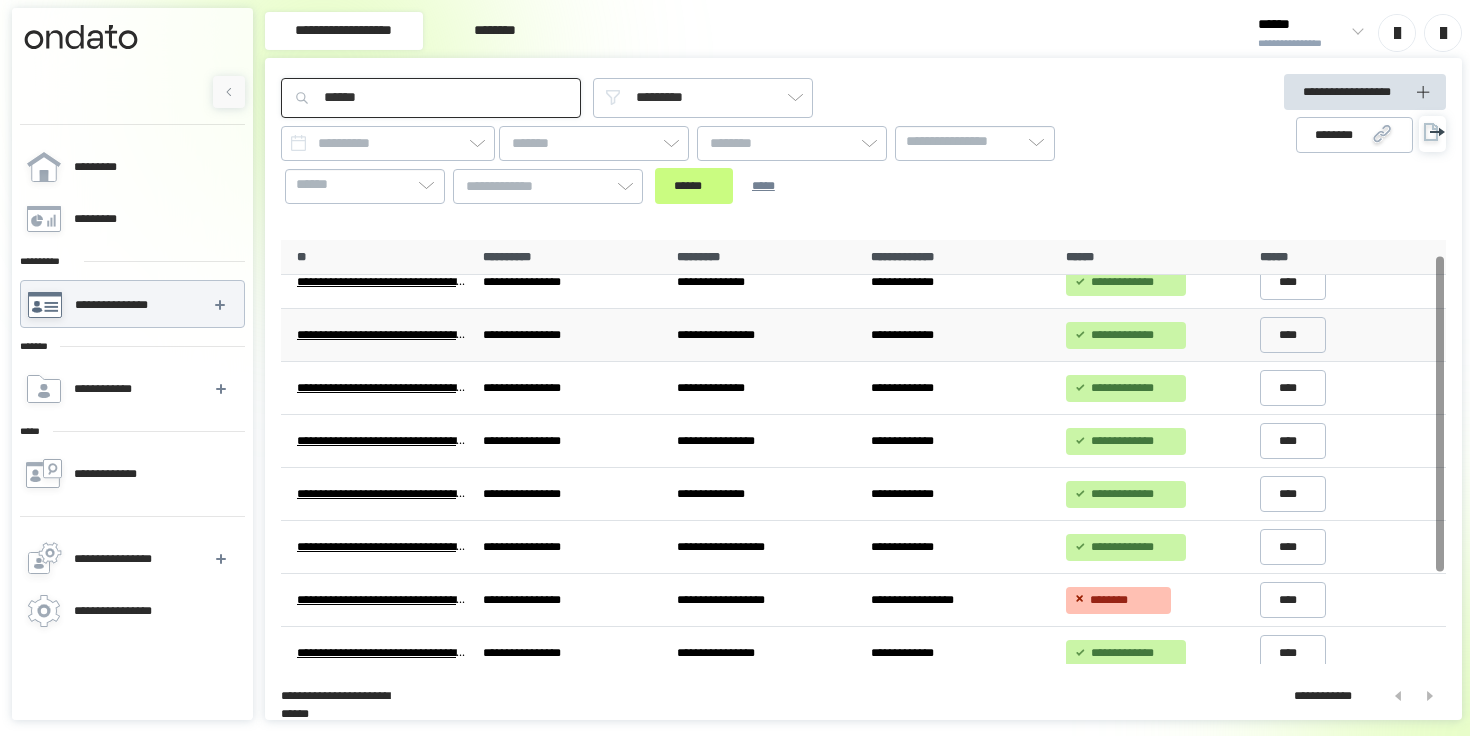scroll, scrollTop: 0, scrollLeft: 0, axis: both 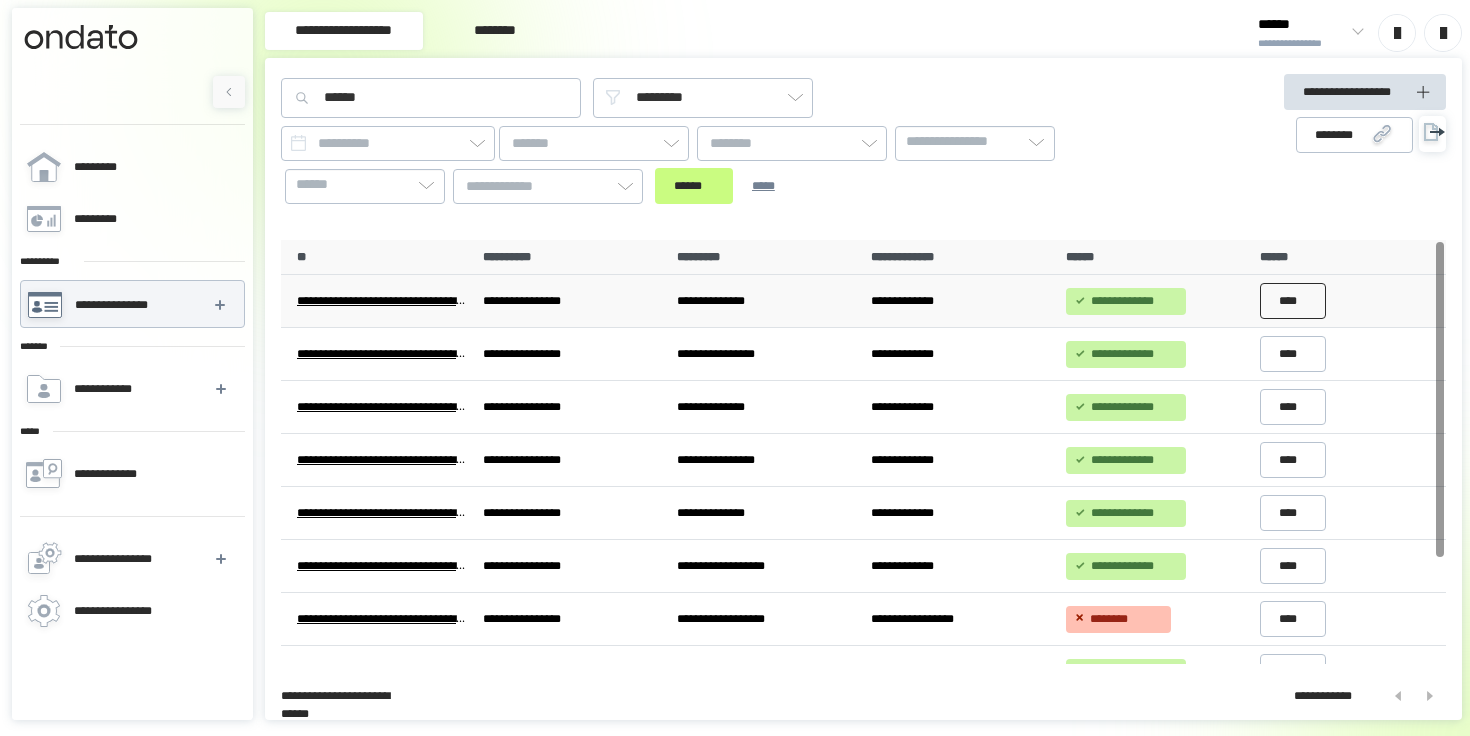 click on "****" at bounding box center [1293, 301] 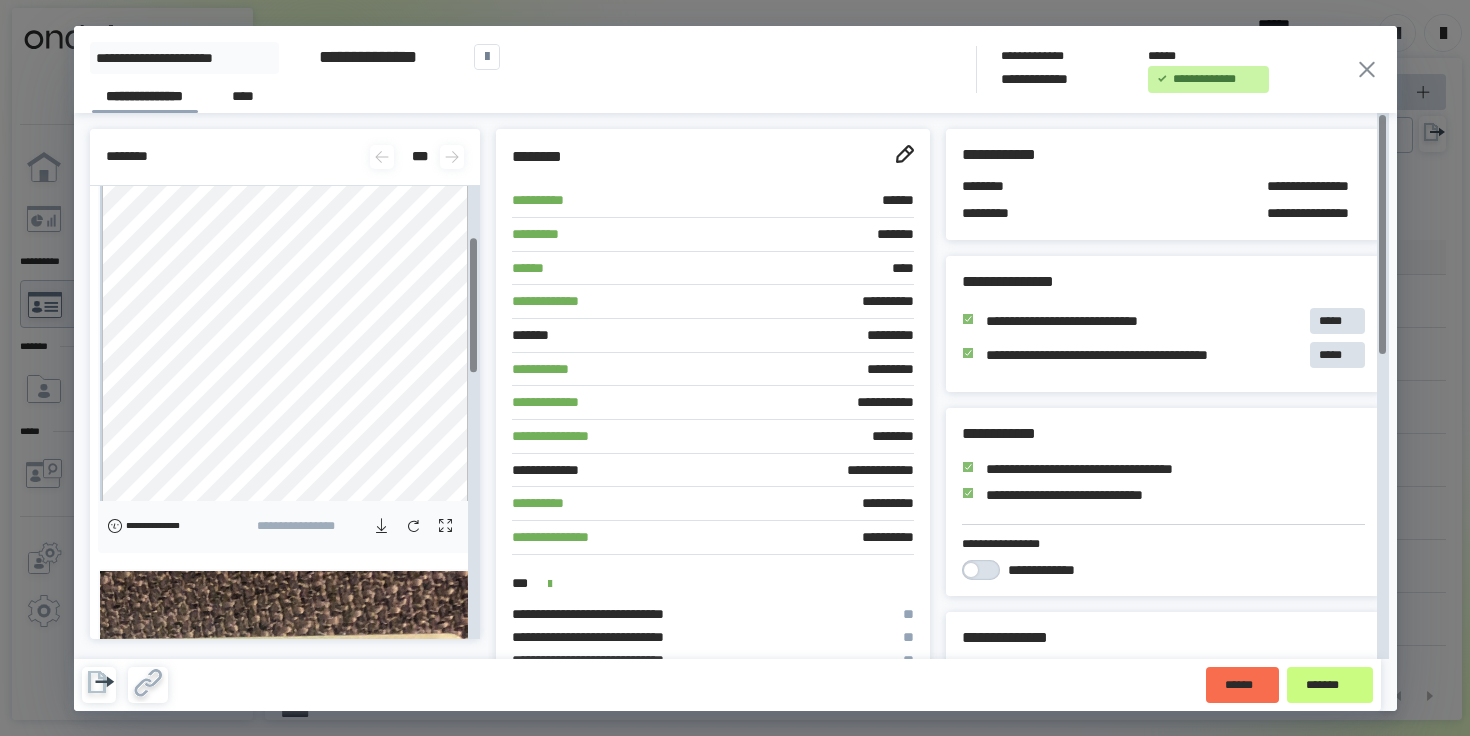 scroll, scrollTop: 122, scrollLeft: 0, axis: vertical 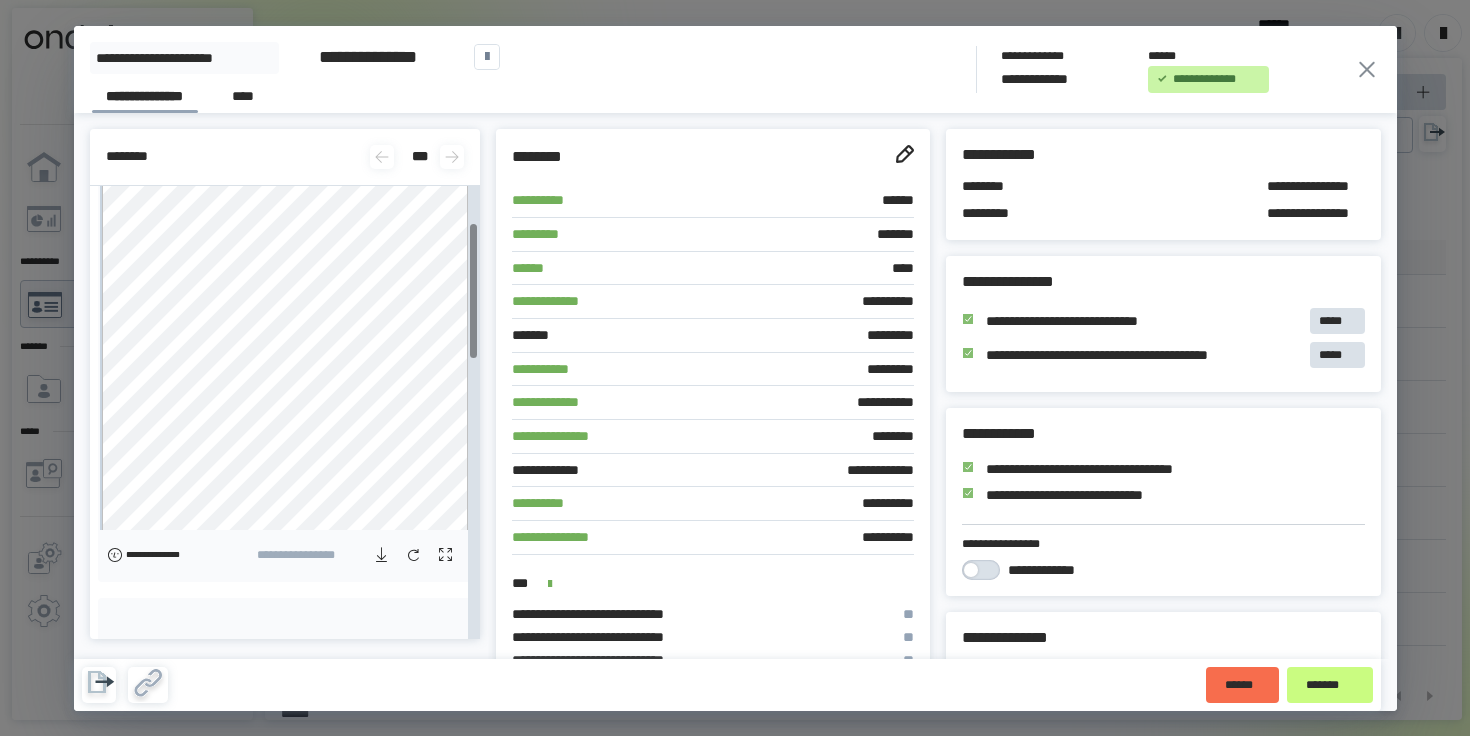 click 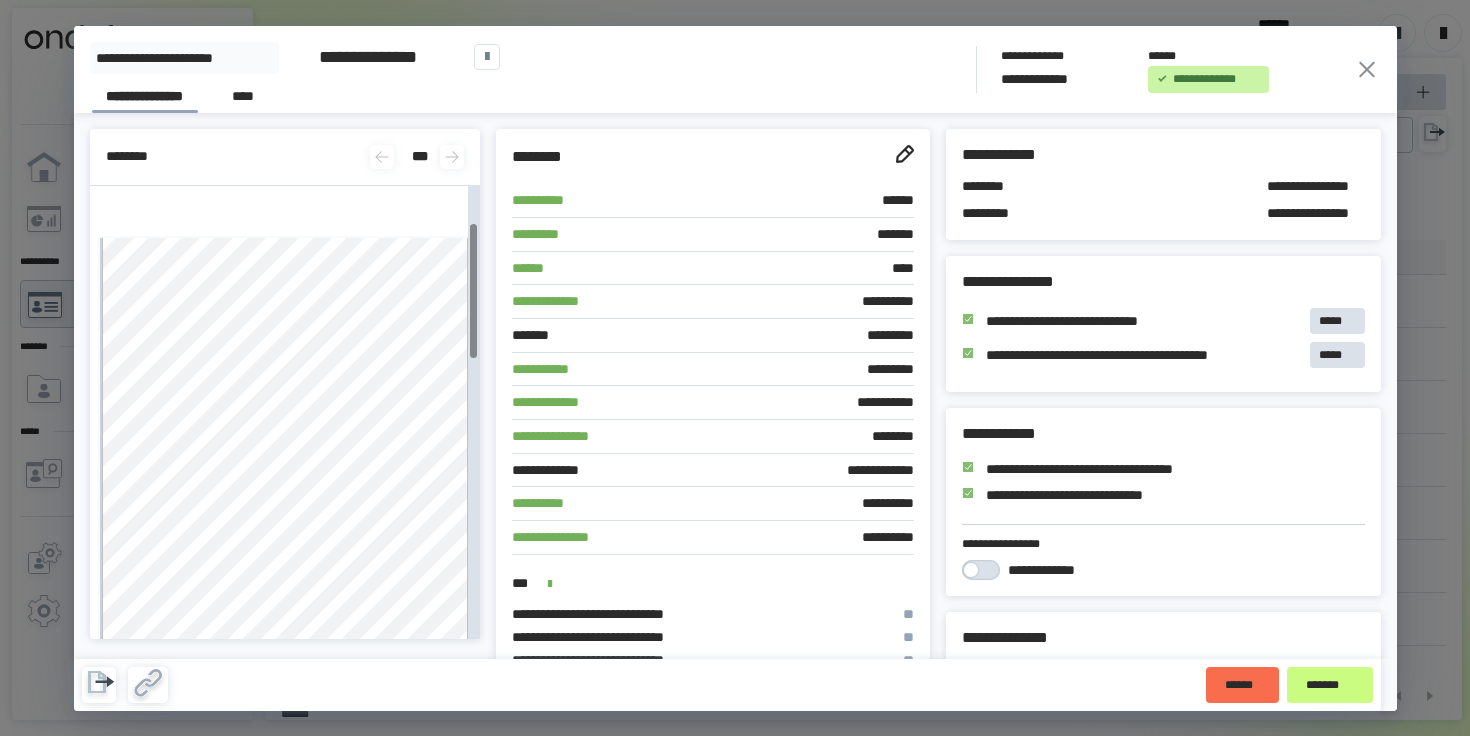 scroll, scrollTop: 0, scrollLeft: 0, axis: both 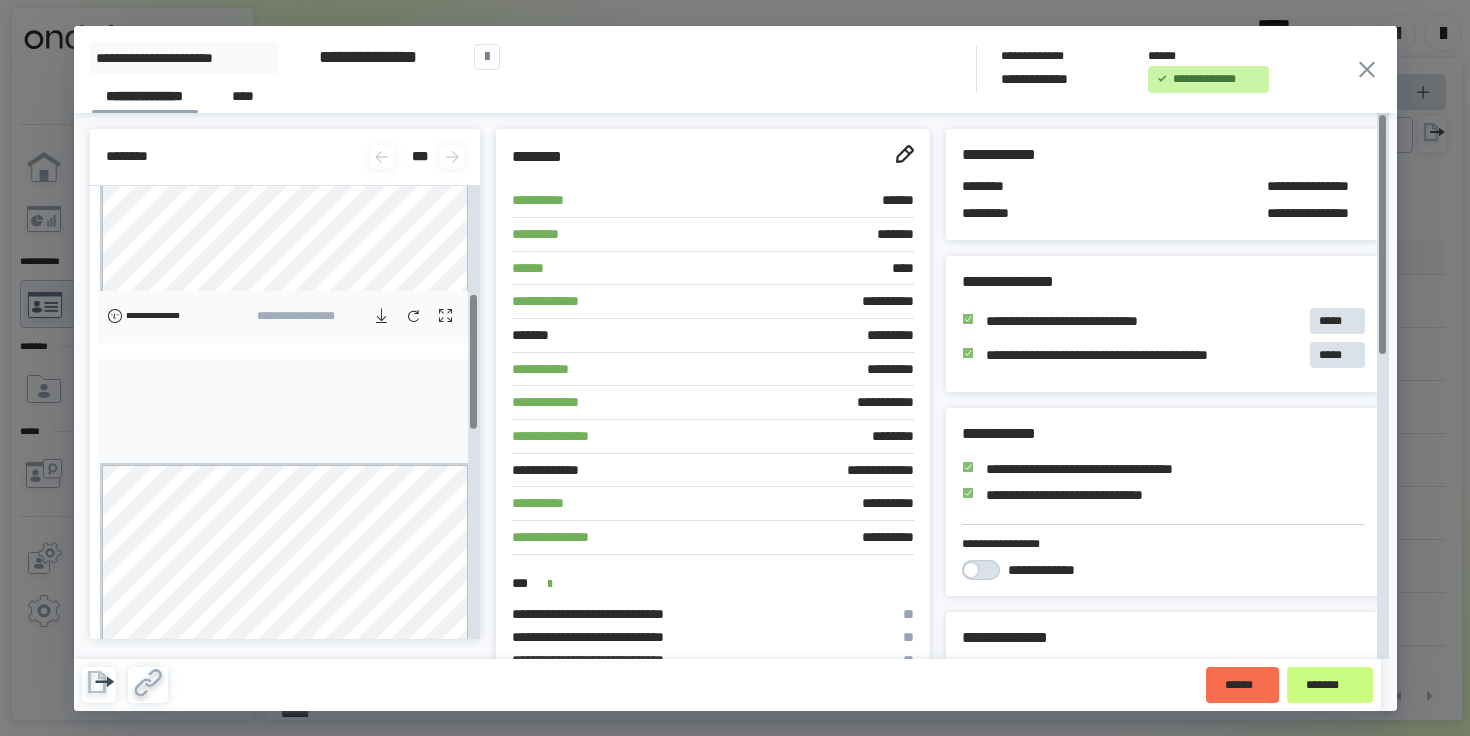 click on "**********" at bounding box center (735, 69) 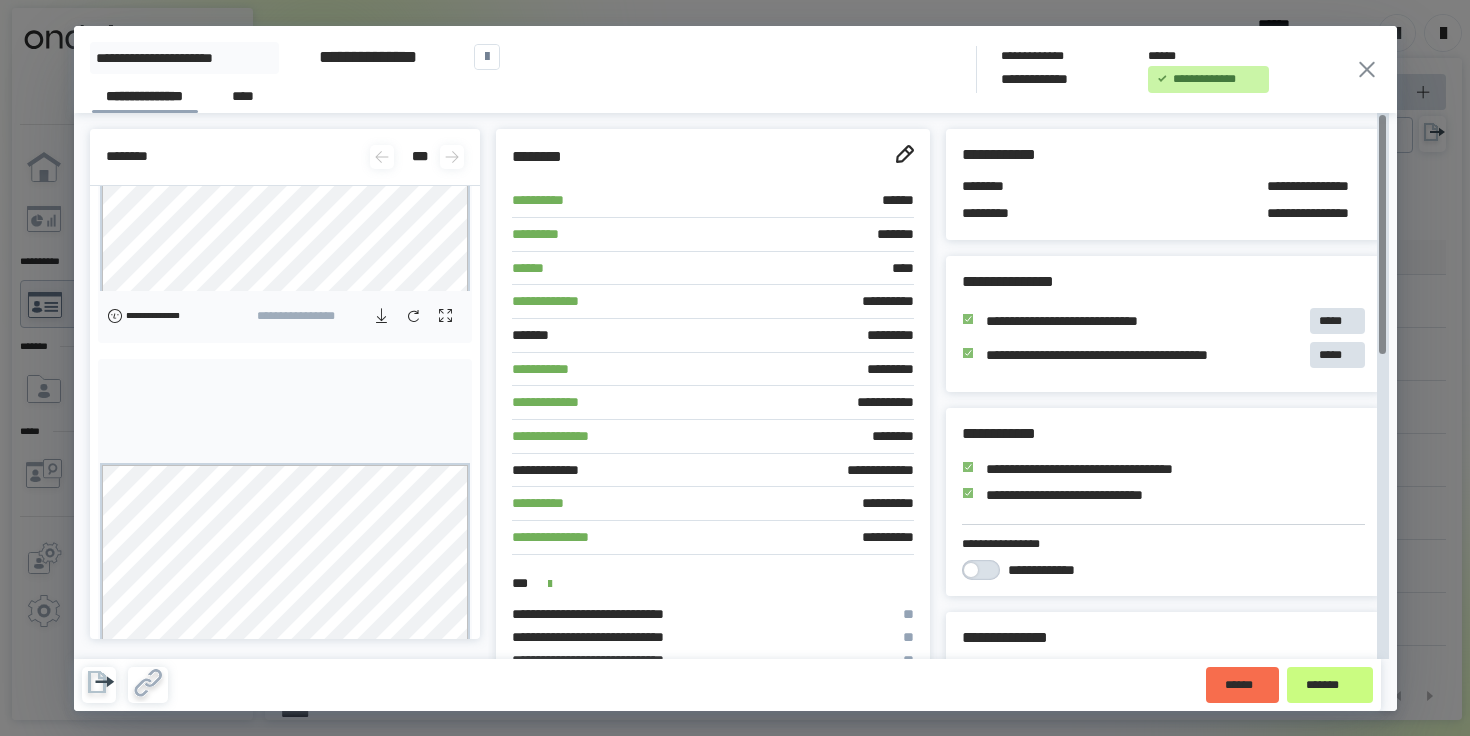 click 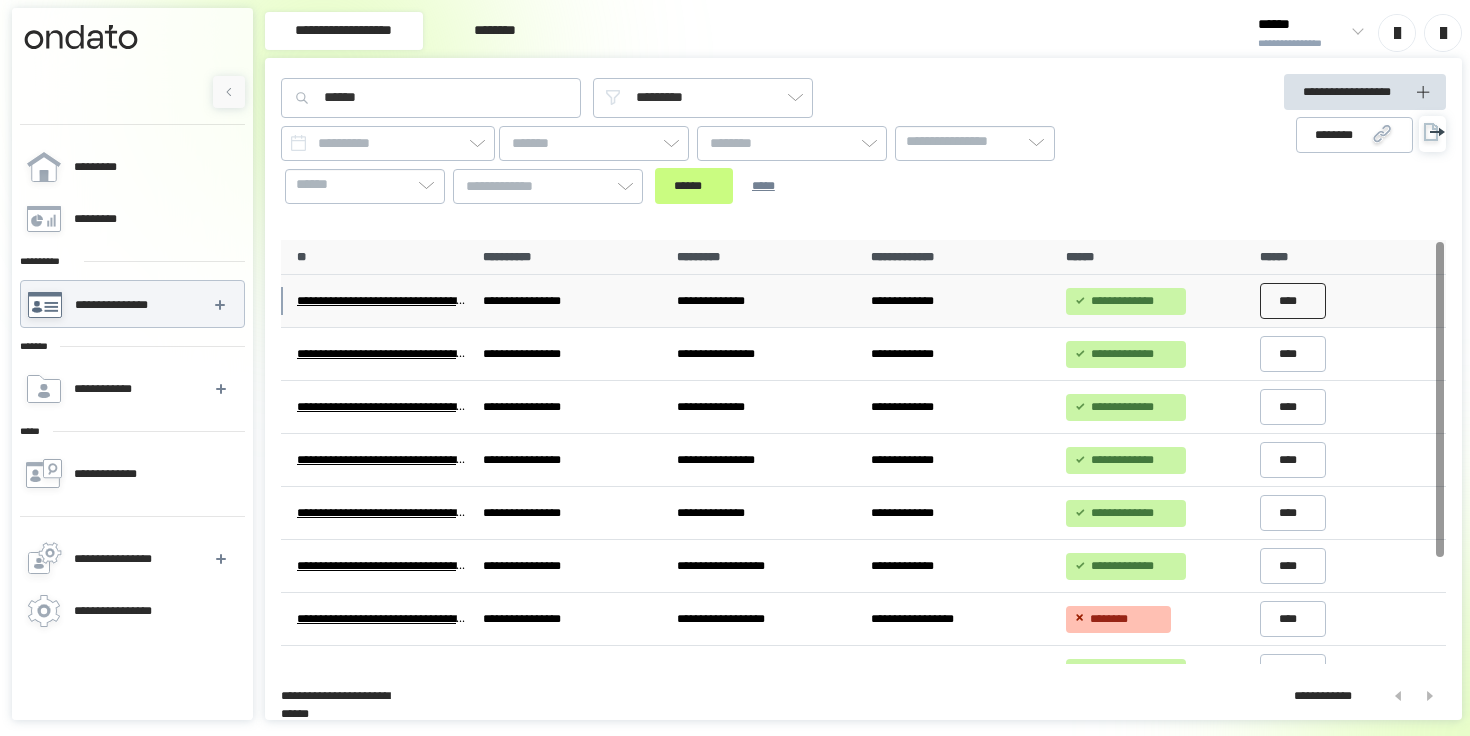 click on "****" at bounding box center (1293, 301) 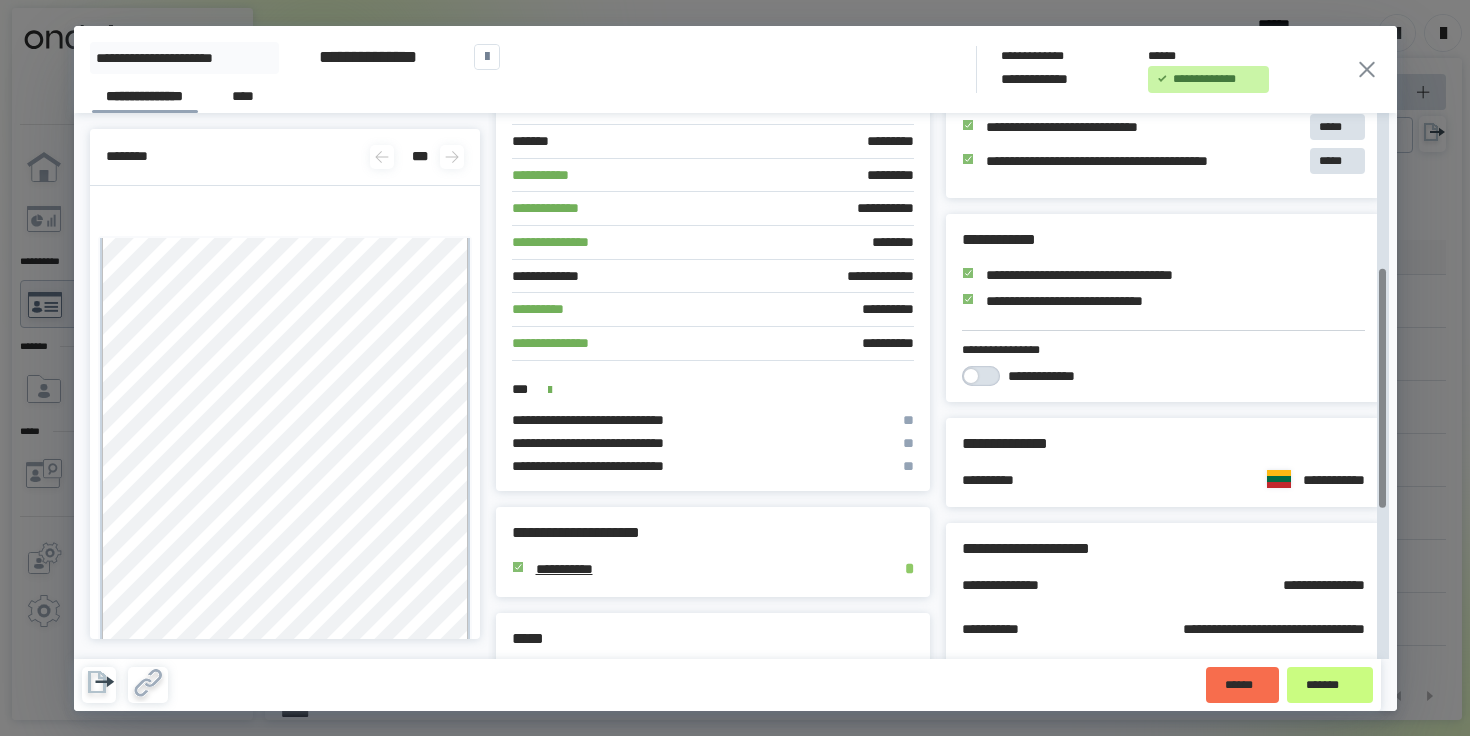 scroll, scrollTop: 352, scrollLeft: 0, axis: vertical 